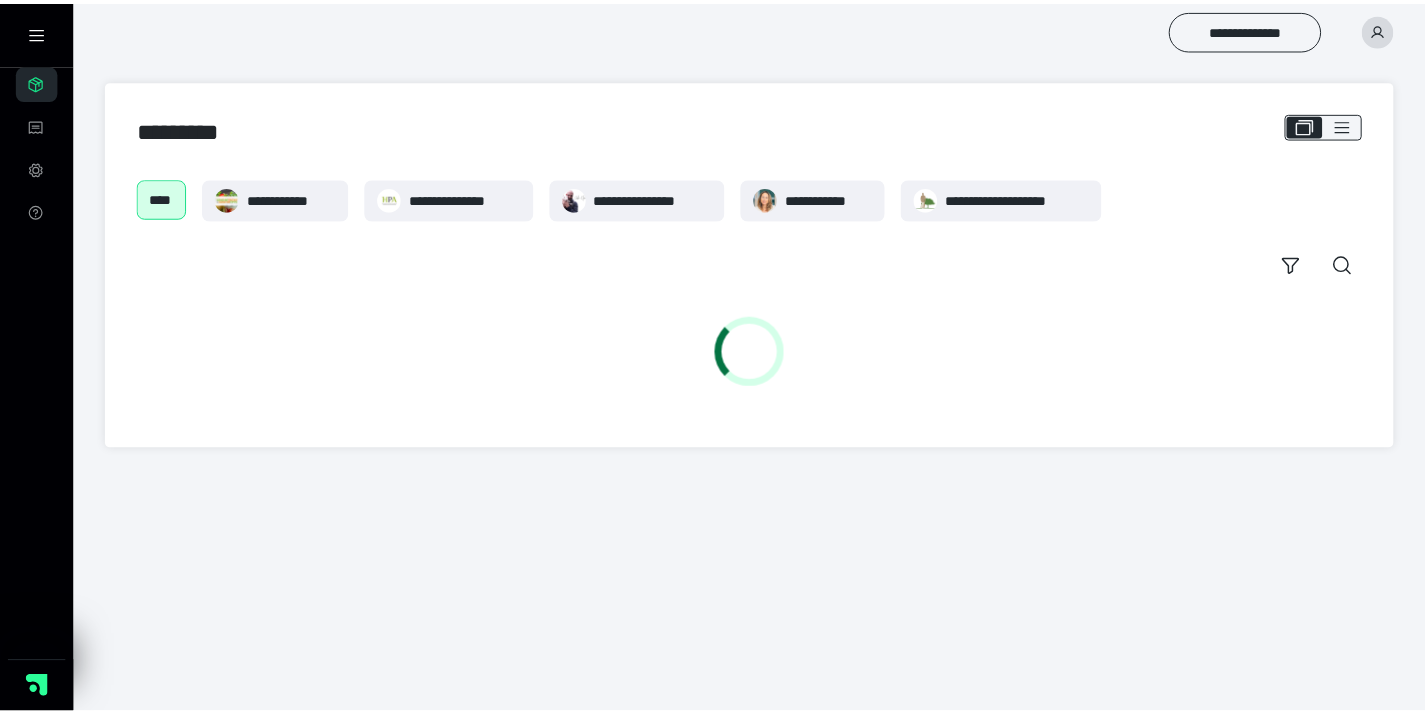 scroll, scrollTop: 0, scrollLeft: 0, axis: both 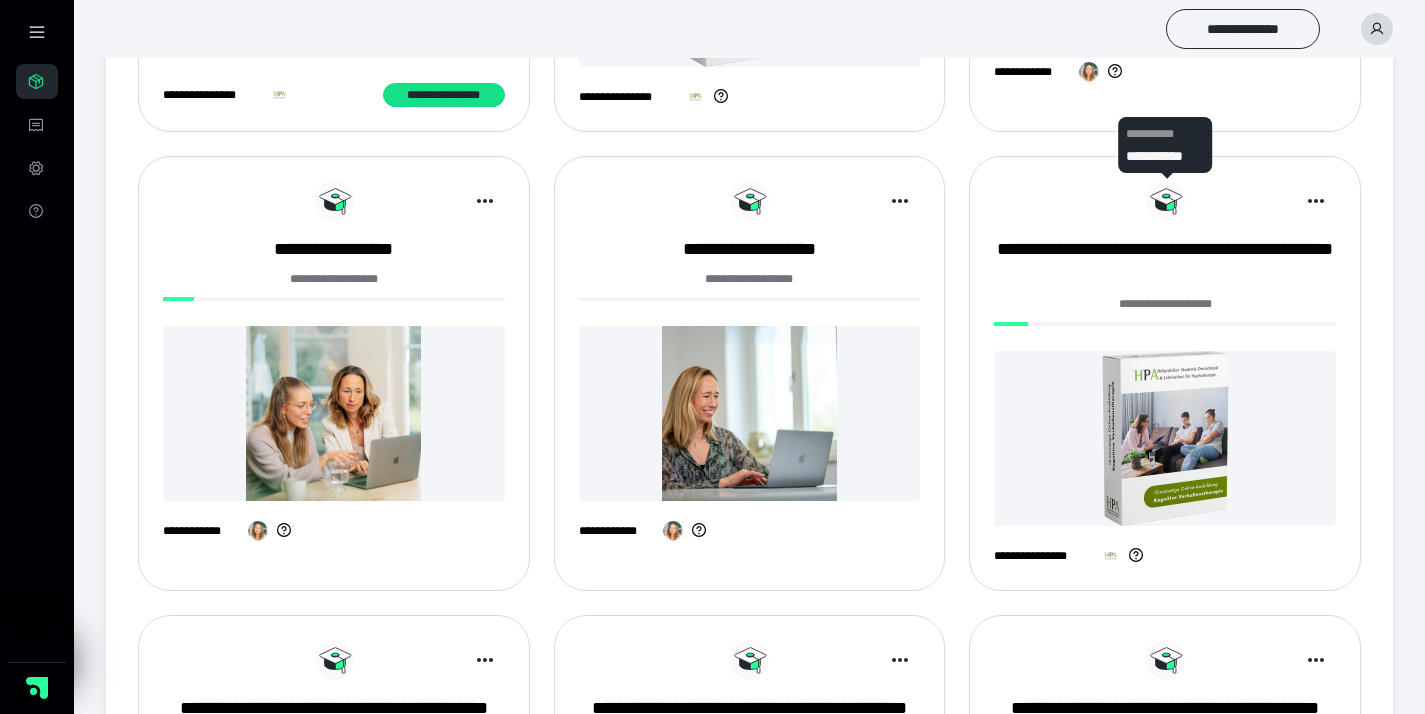 click 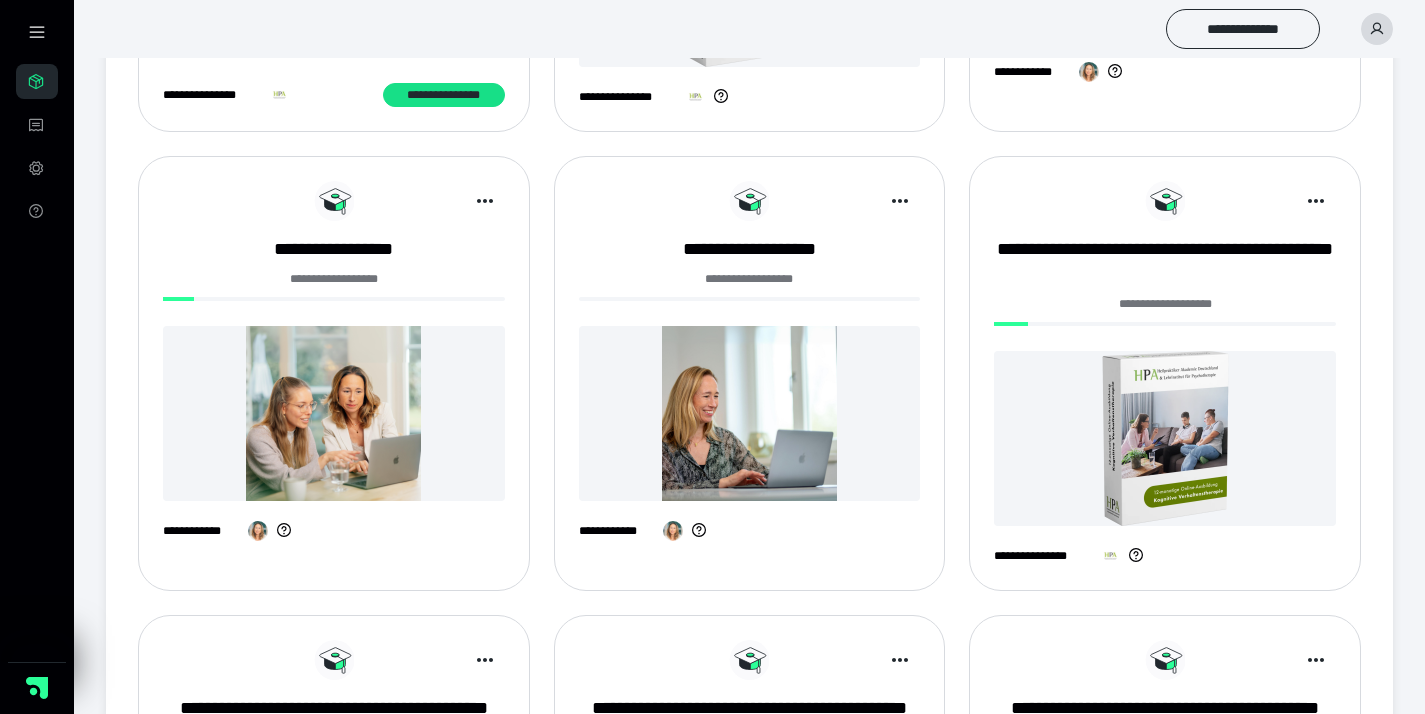 click on "**********" at bounding box center (750, 373) 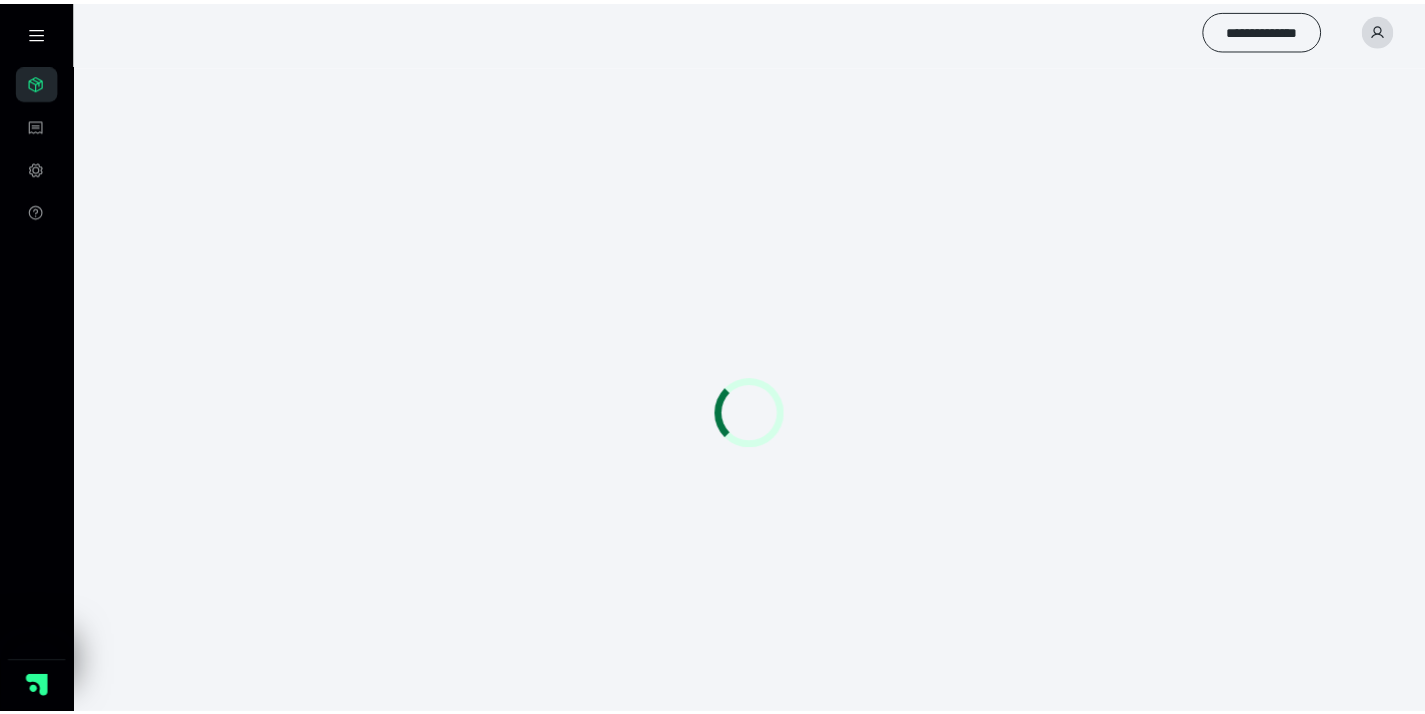 scroll, scrollTop: 0, scrollLeft: 0, axis: both 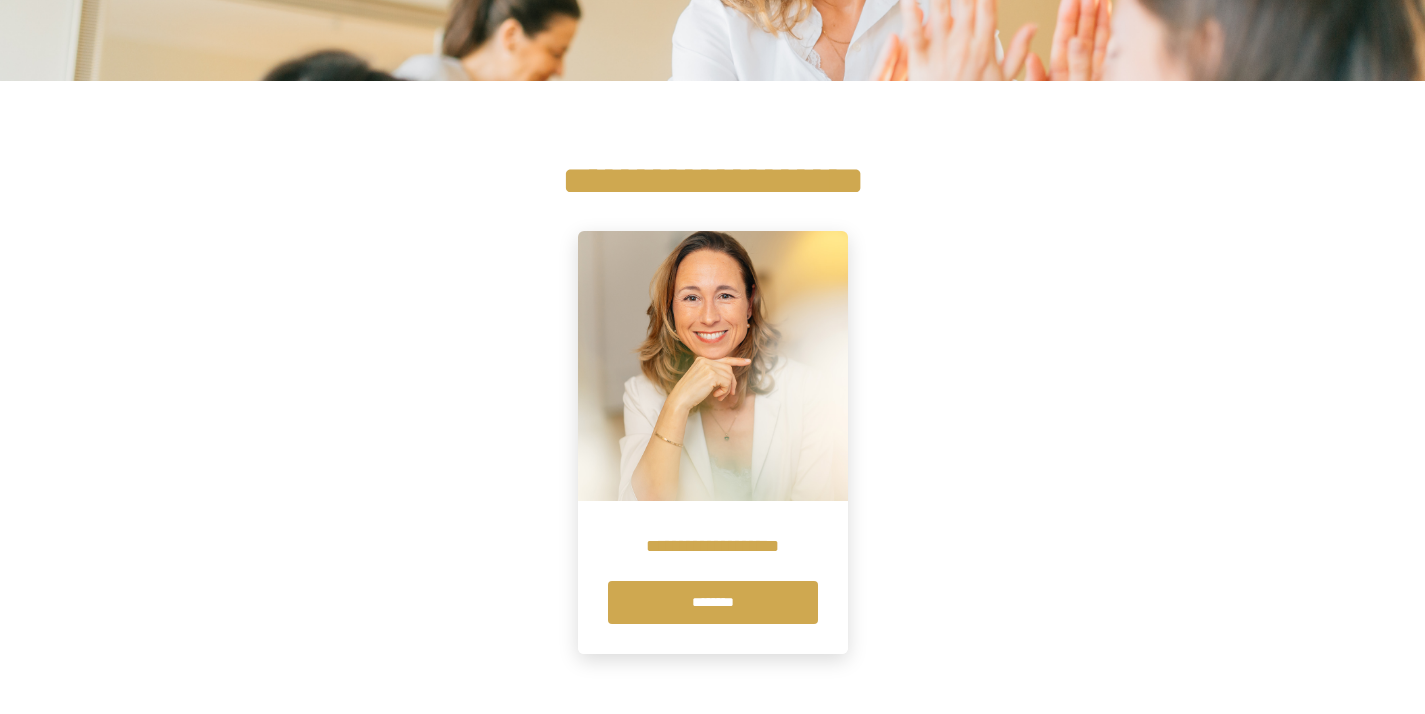 click on "********" at bounding box center [713, 602] 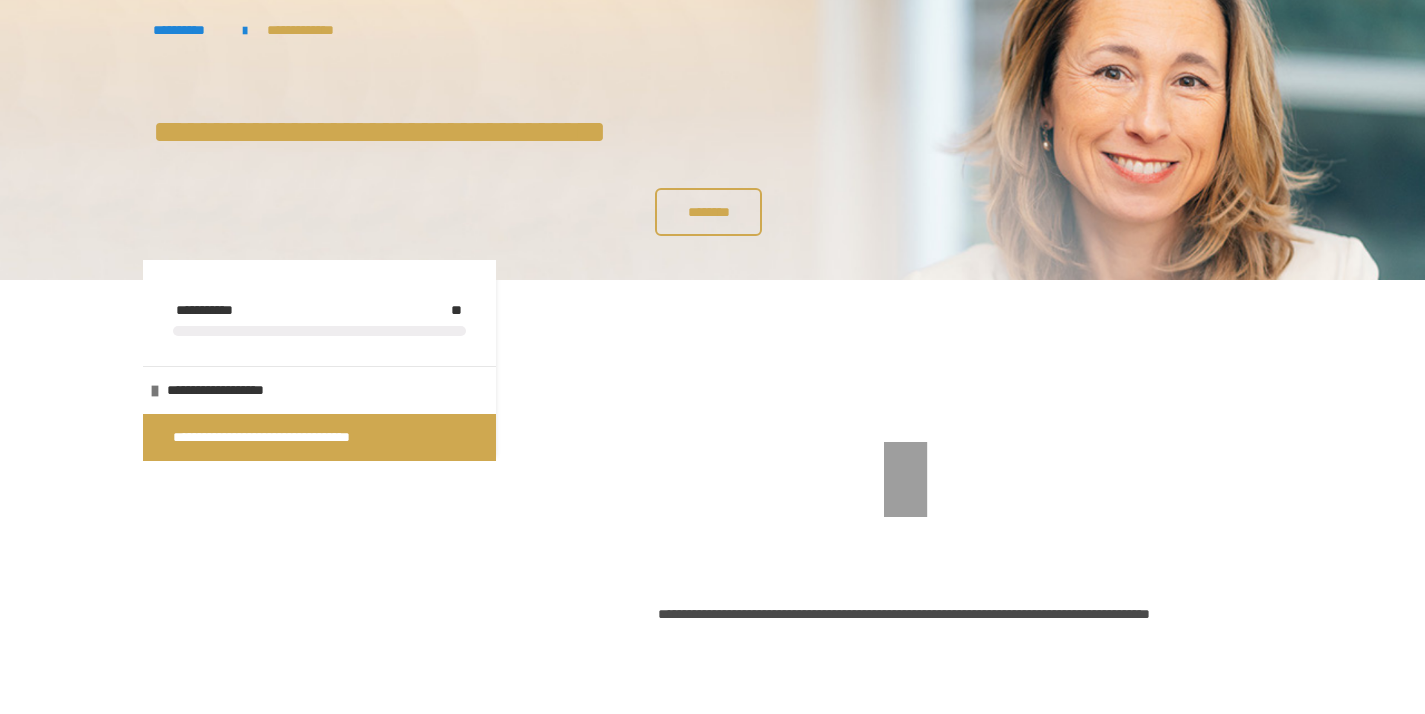 click on "**********" at bounding box center [285, 437] 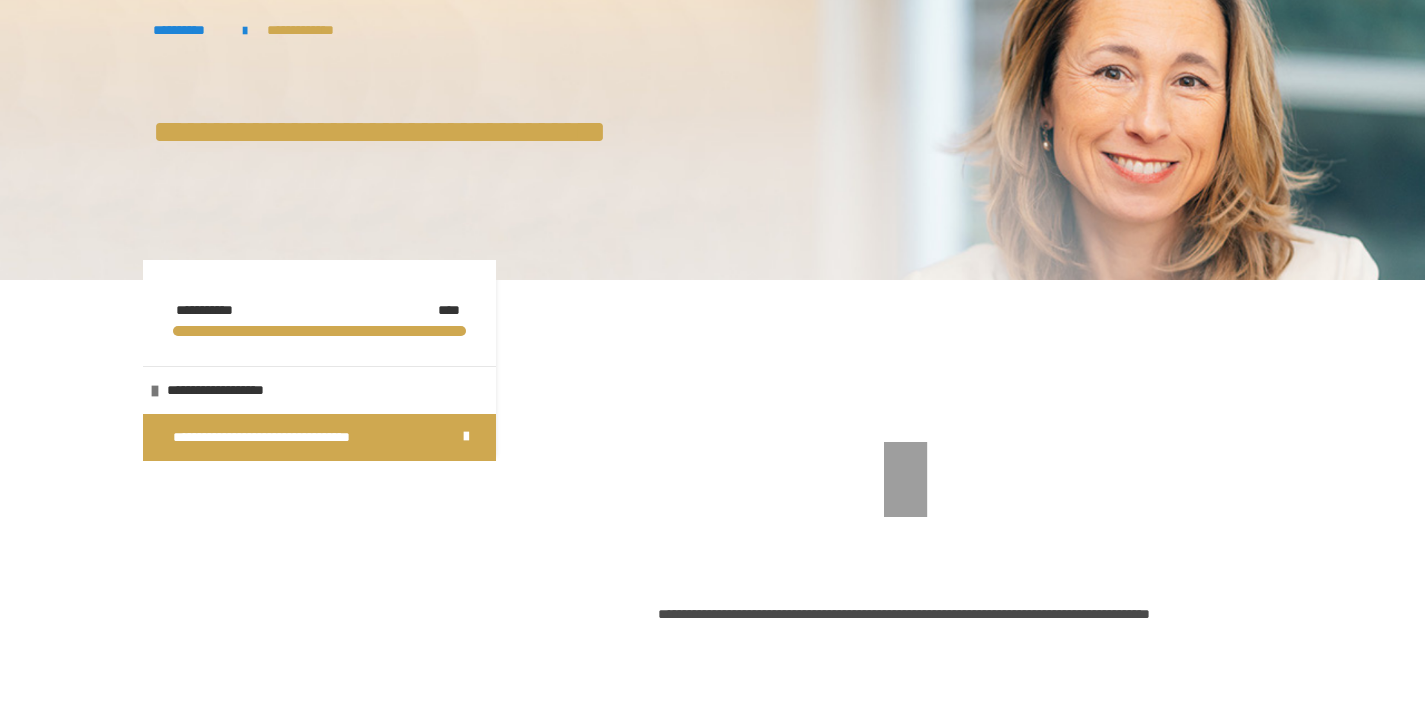 click on "**********" at bounding box center [285, 437] 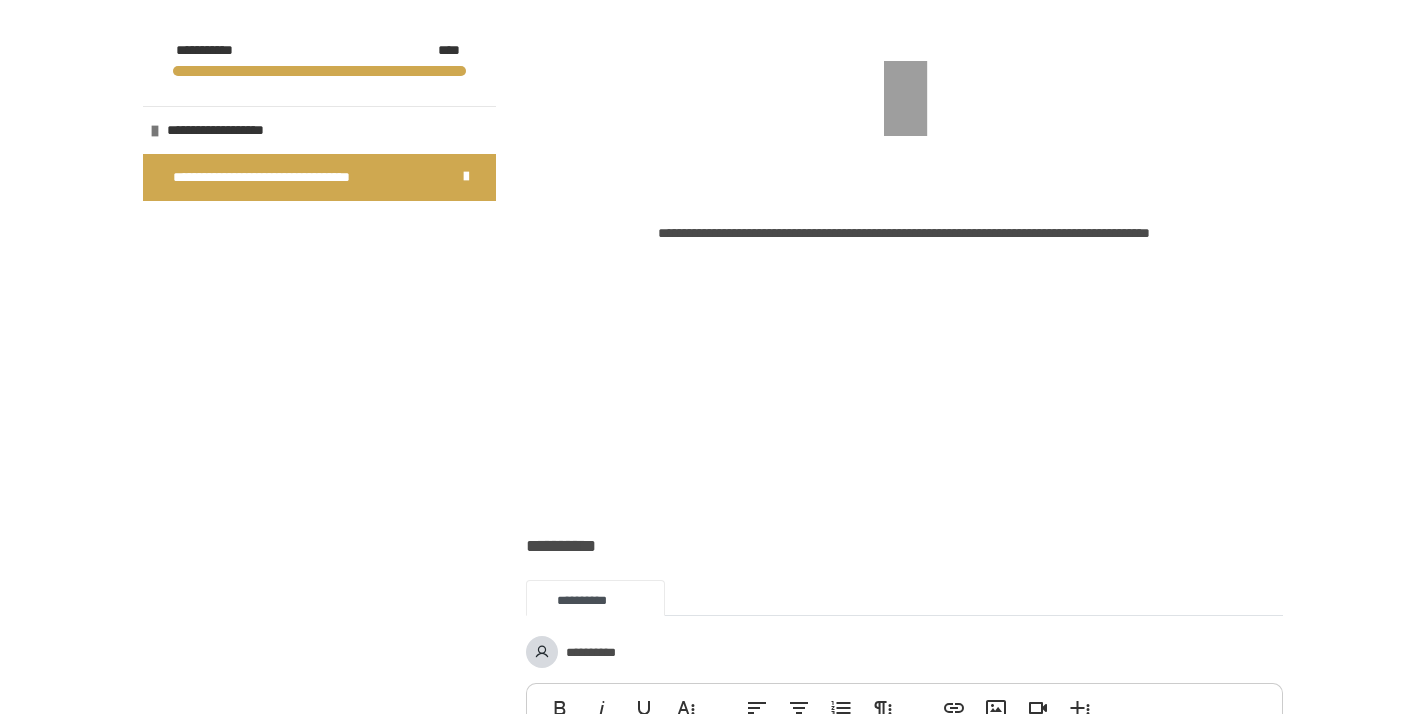 scroll, scrollTop: 0, scrollLeft: 0, axis: both 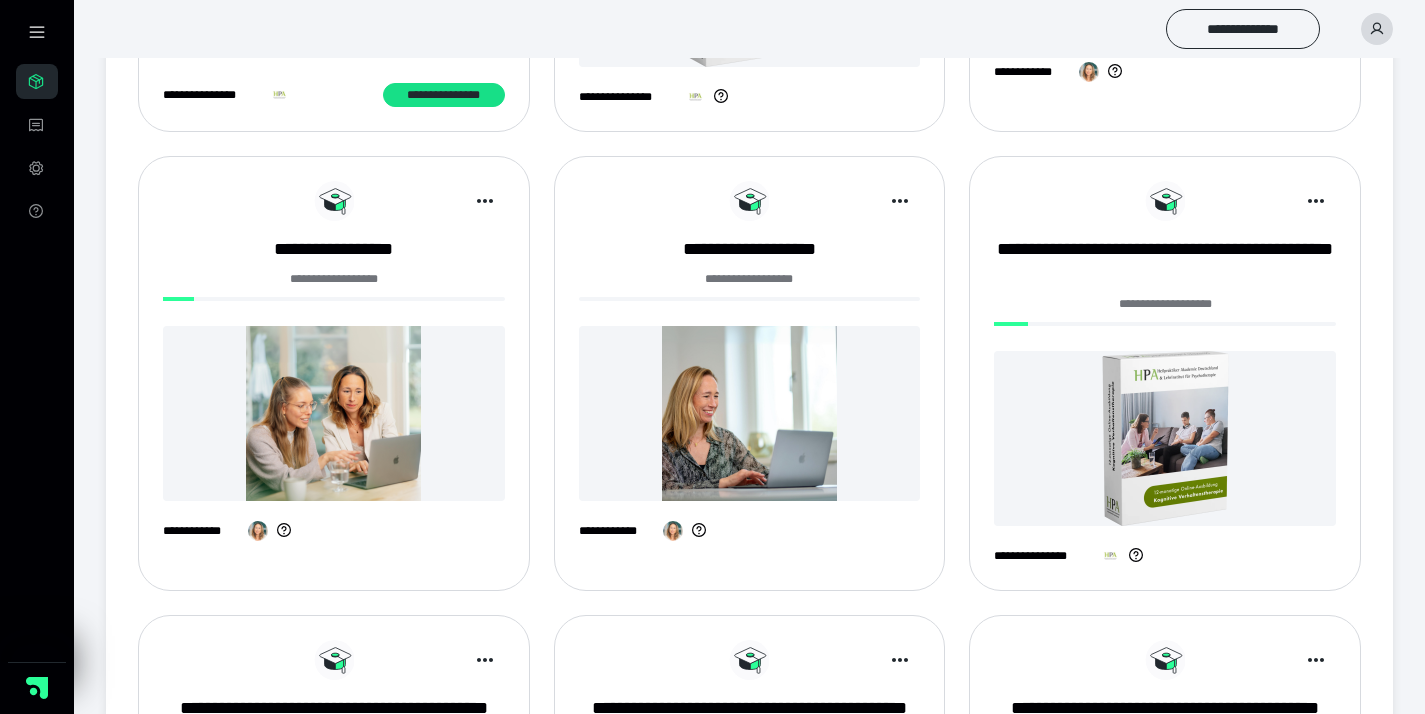 click on "**********" at bounding box center (334, 369) 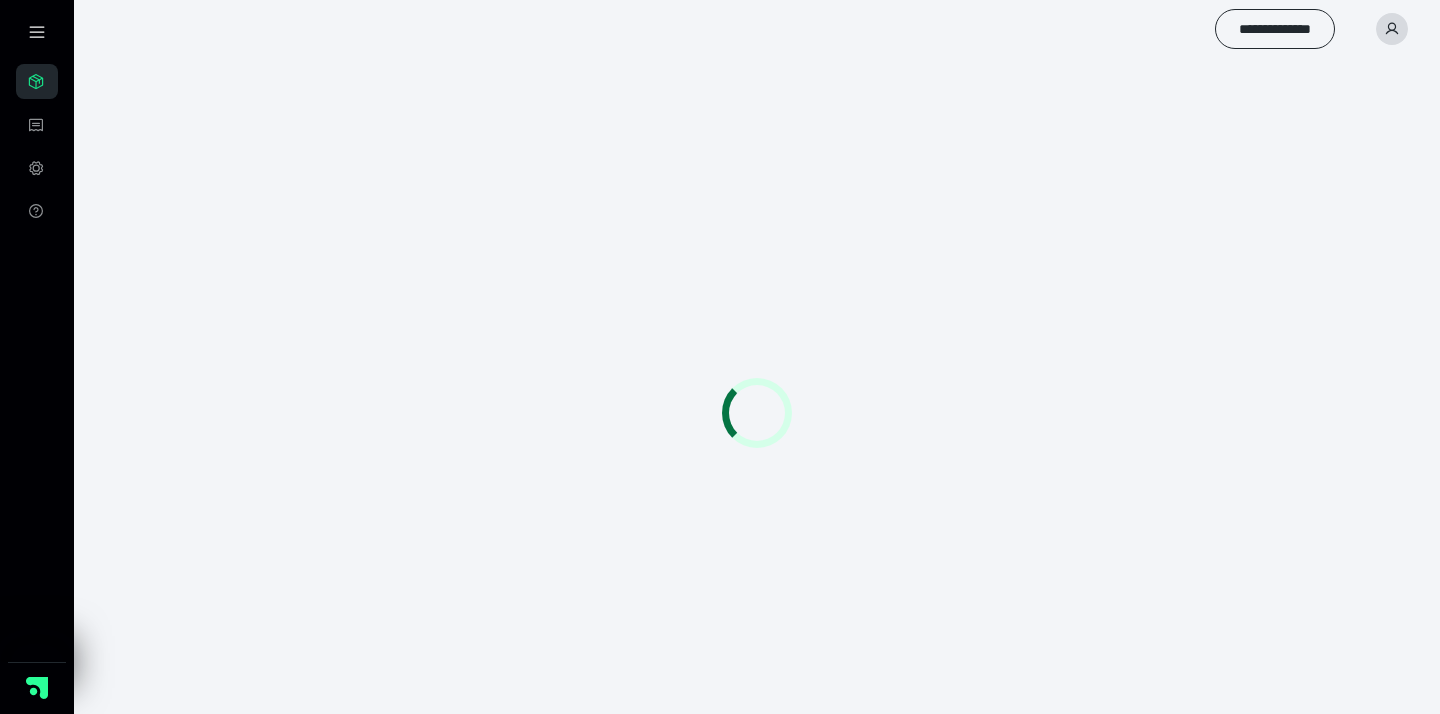 scroll, scrollTop: 0, scrollLeft: 0, axis: both 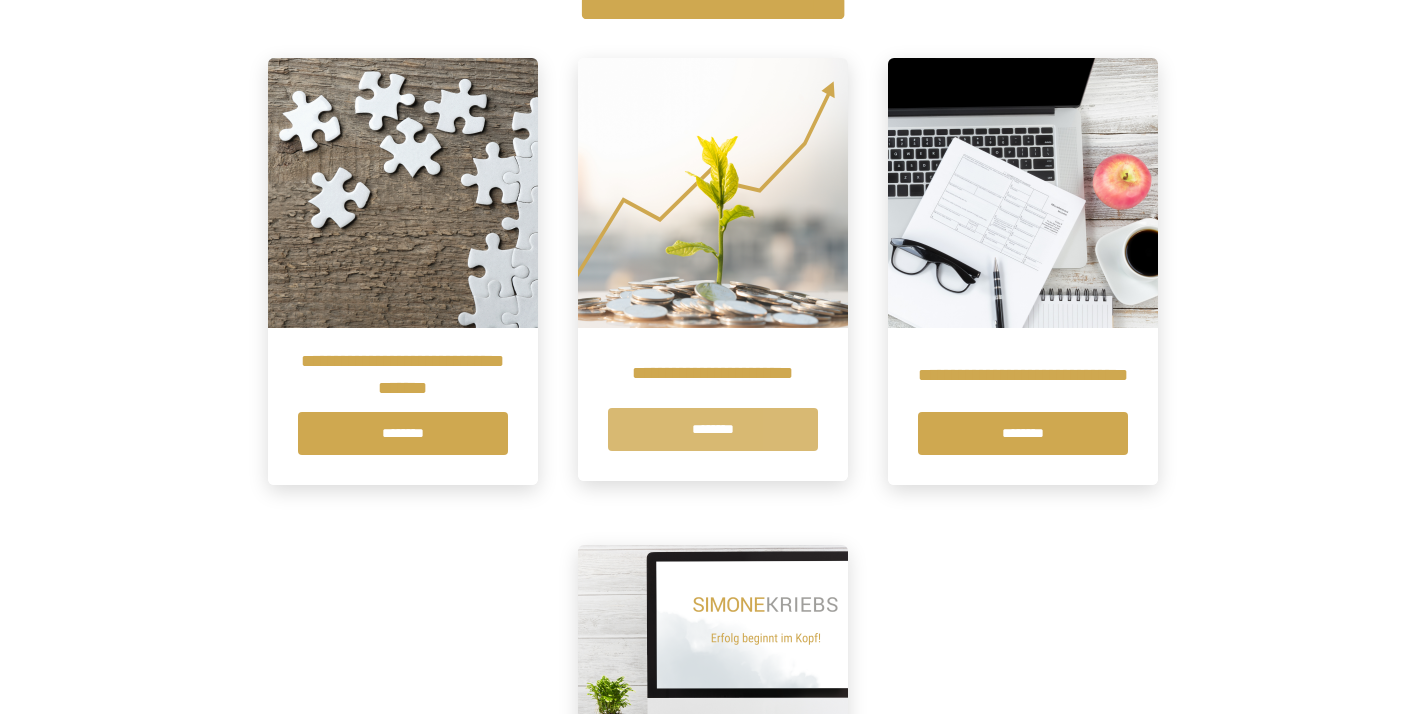 click on "********" at bounding box center [713, 429] 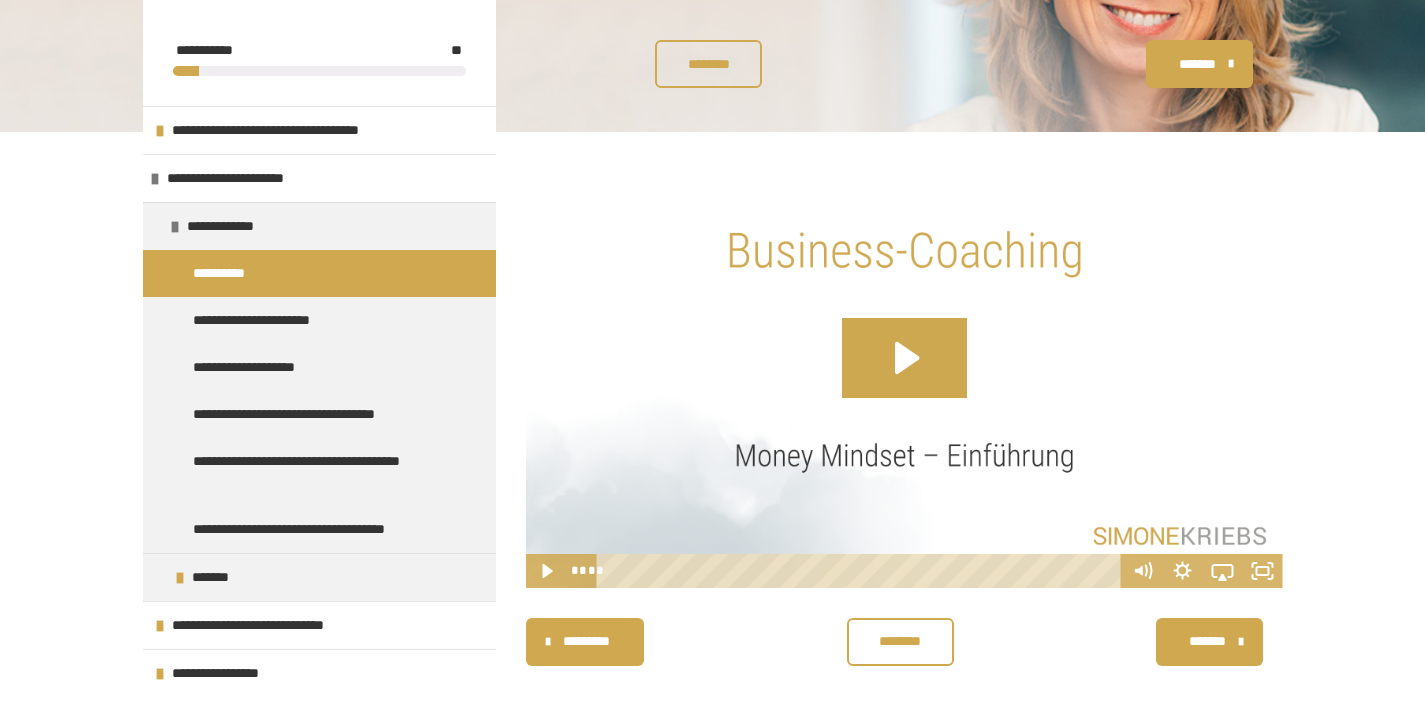 scroll, scrollTop: 285, scrollLeft: 0, axis: vertical 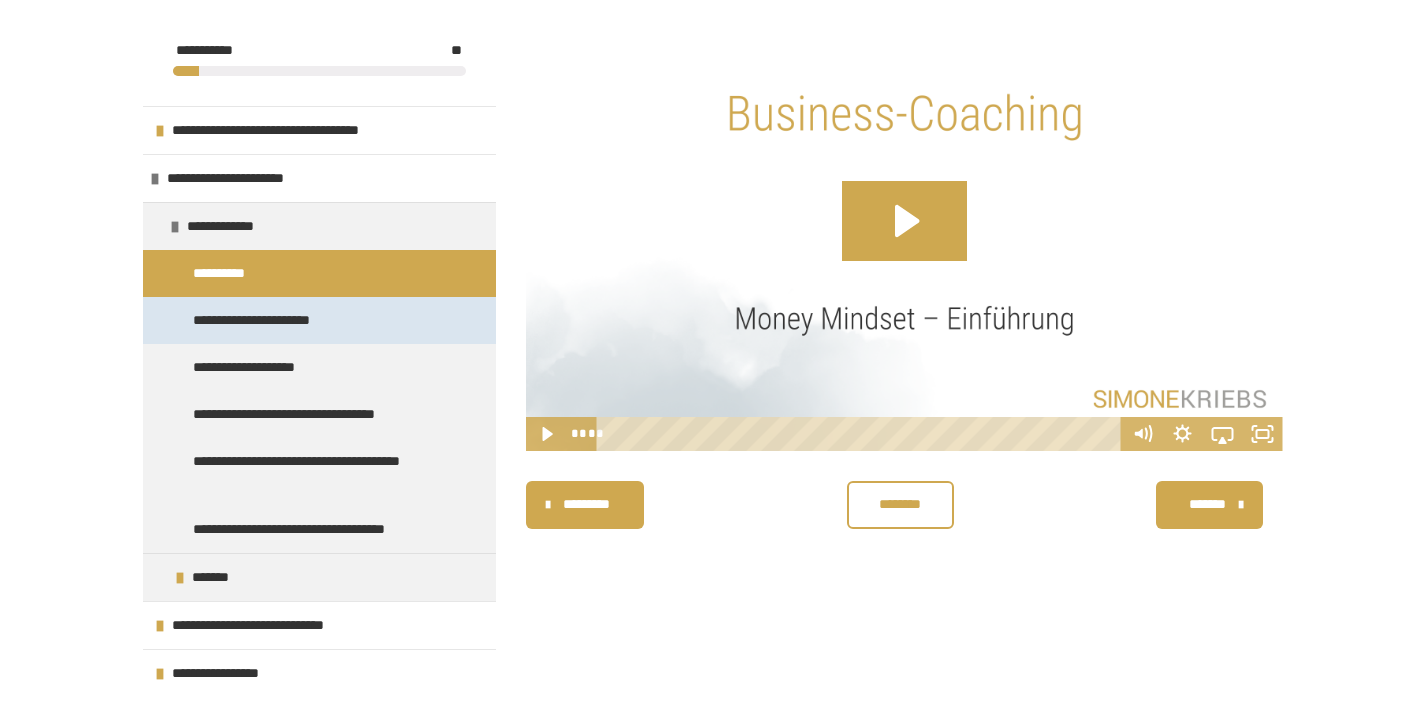 click on "**********" at bounding box center (270, 320) 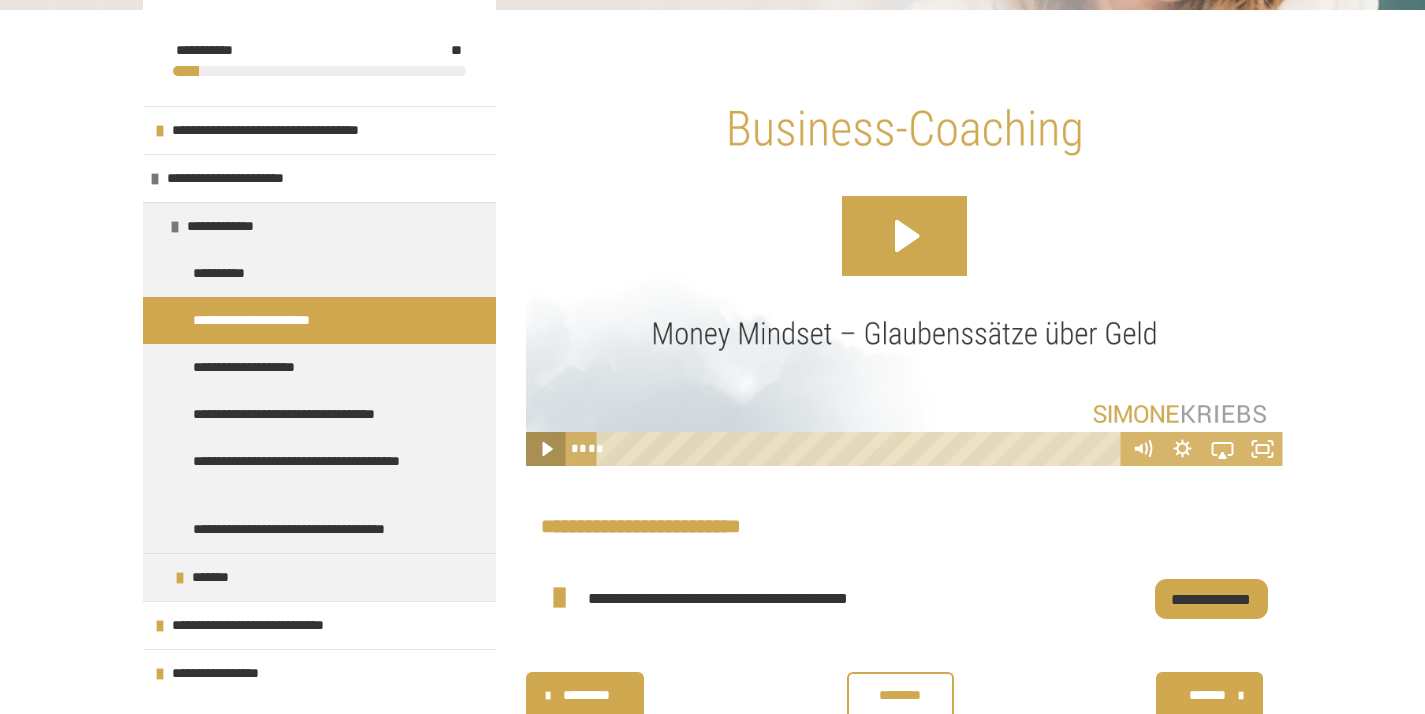 click 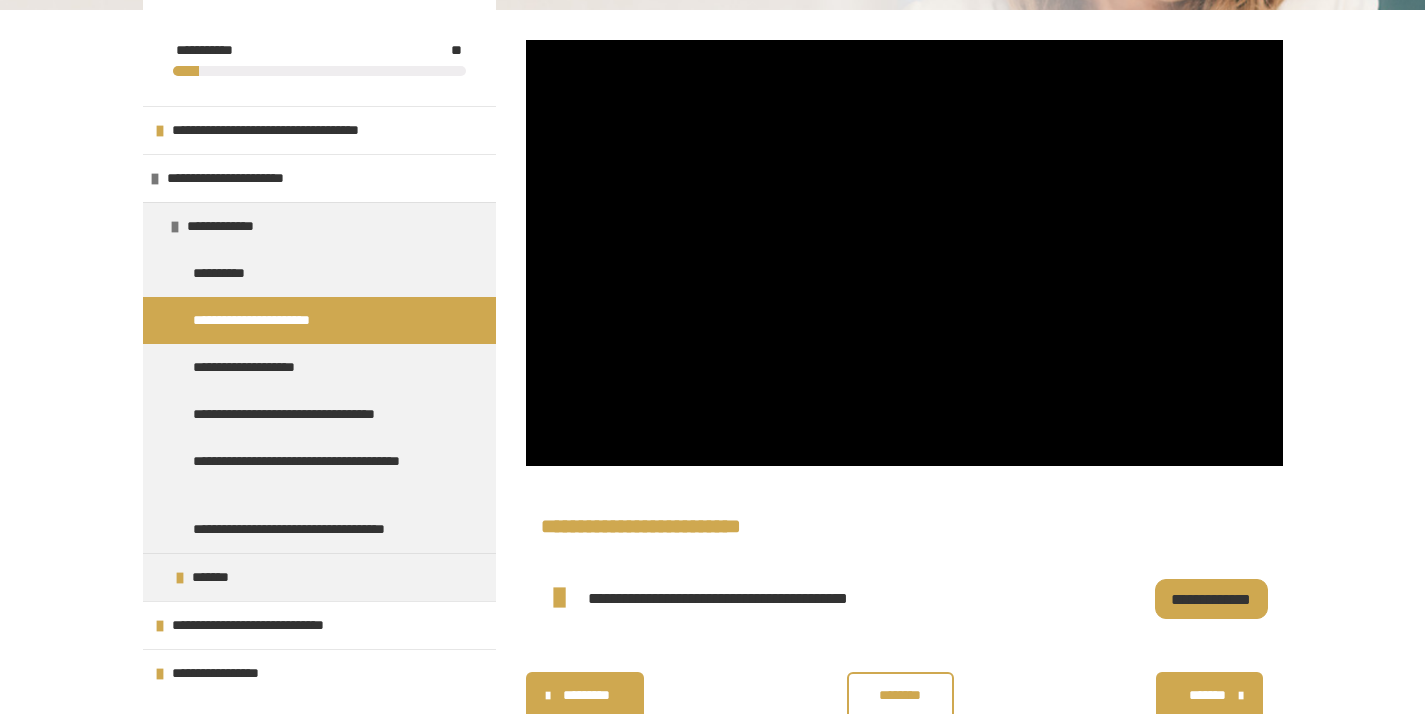 click on "********" at bounding box center [900, 695] 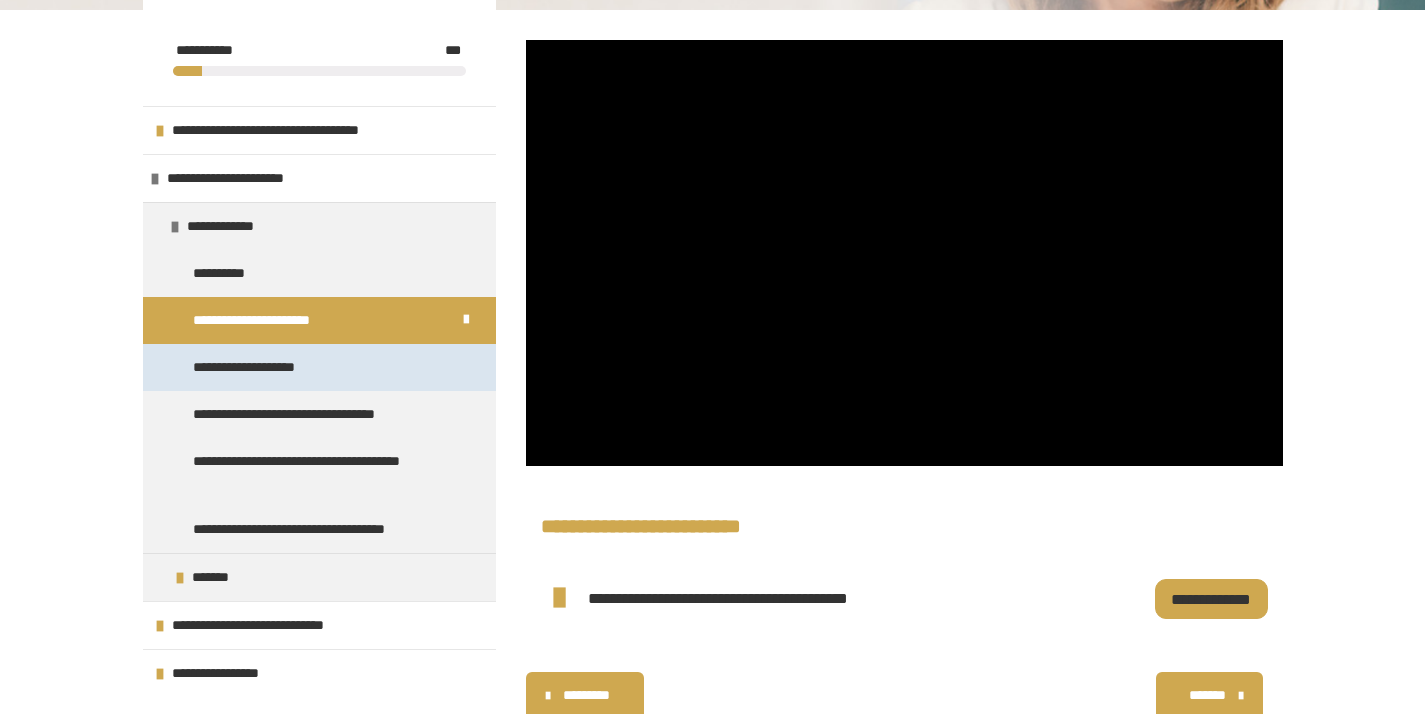 click on "**********" at bounding box center [254, 367] 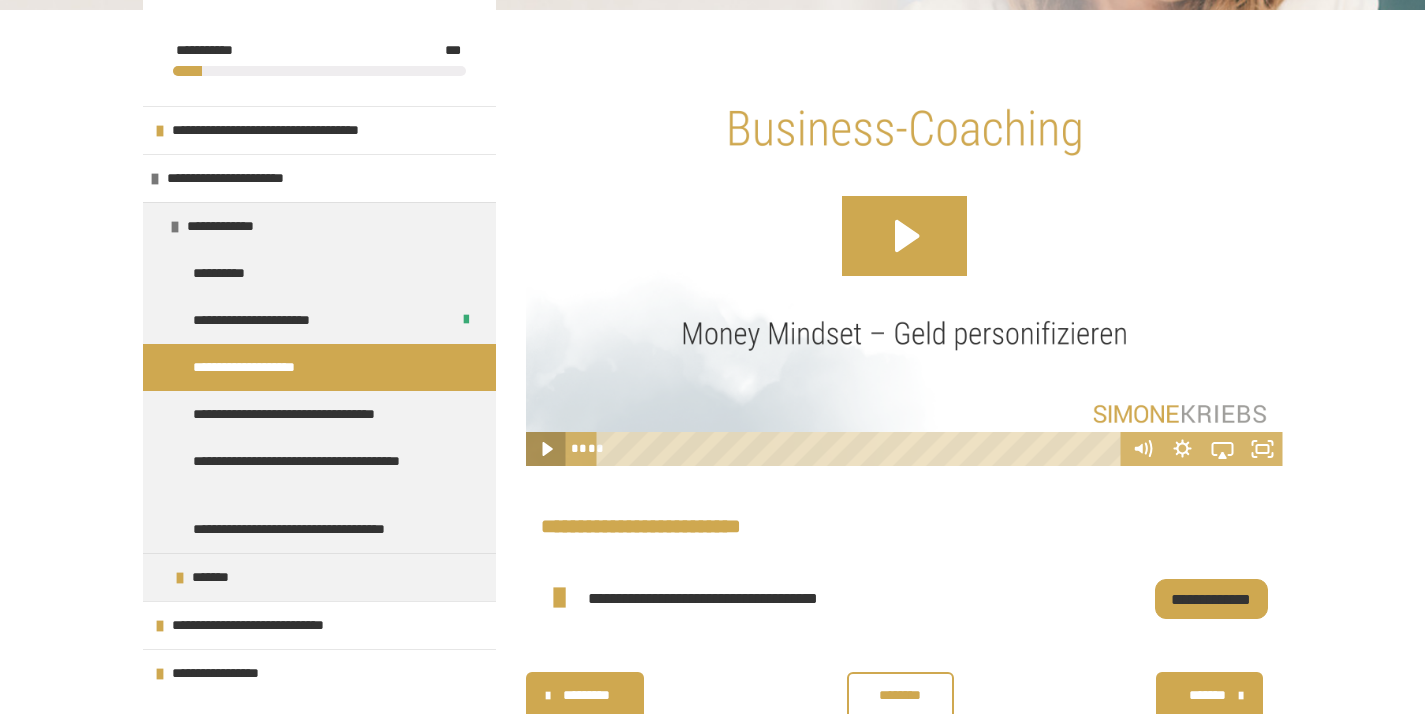 click 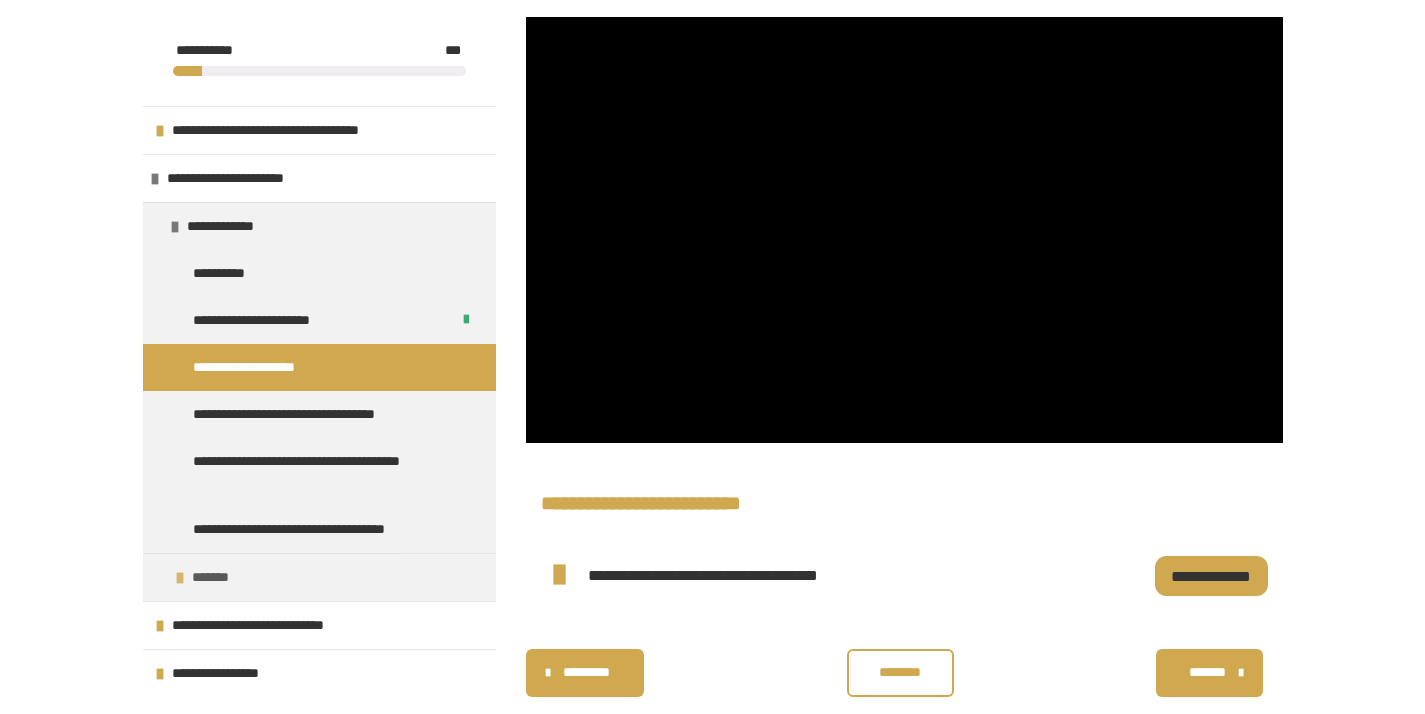 scroll, scrollTop: 297, scrollLeft: 0, axis: vertical 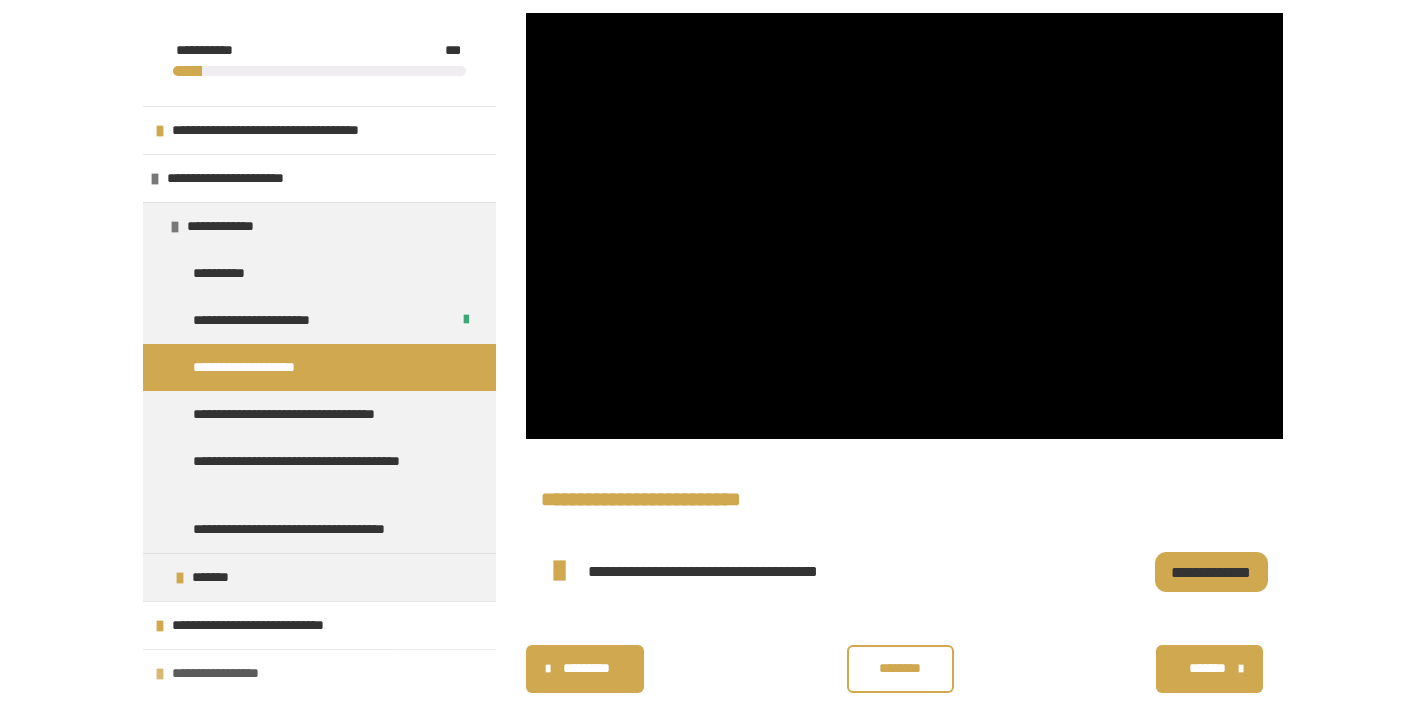click on "**********" at bounding box center (319, 673) 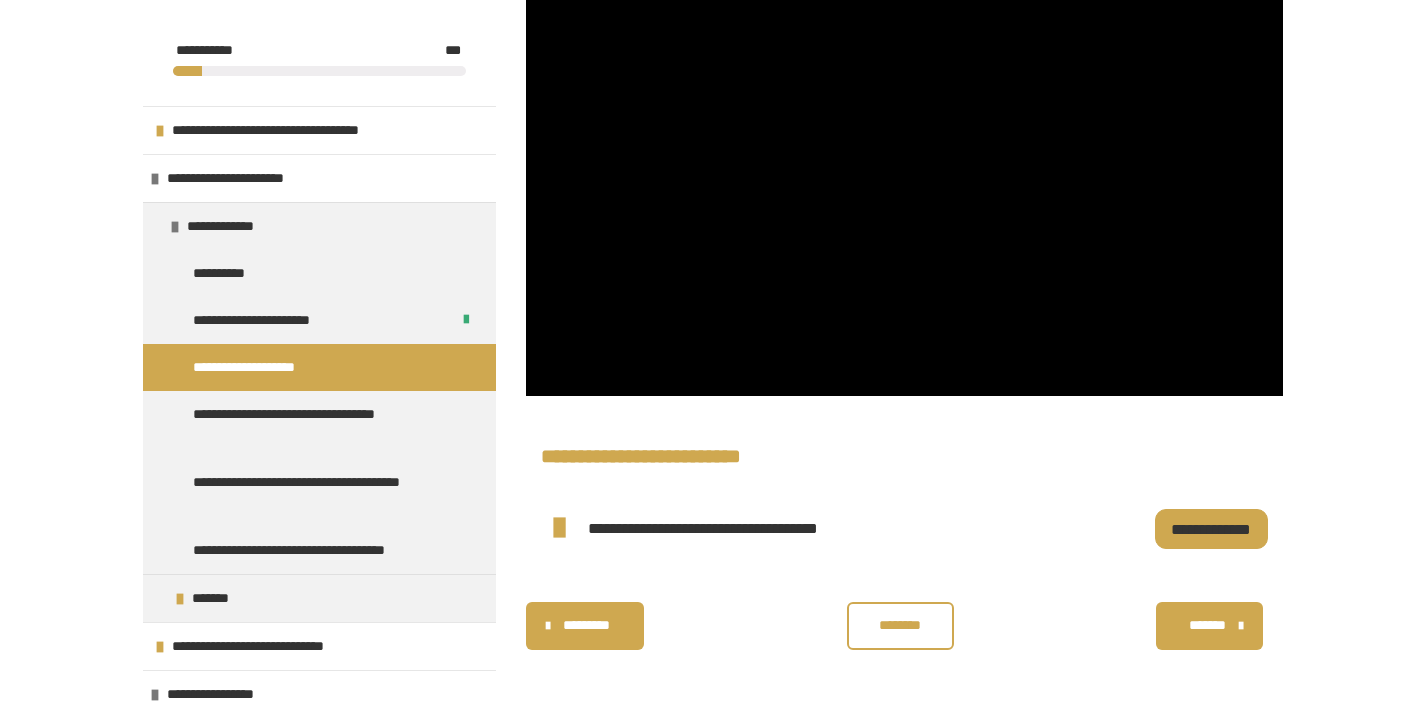 scroll, scrollTop: 327, scrollLeft: 0, axis: vertical 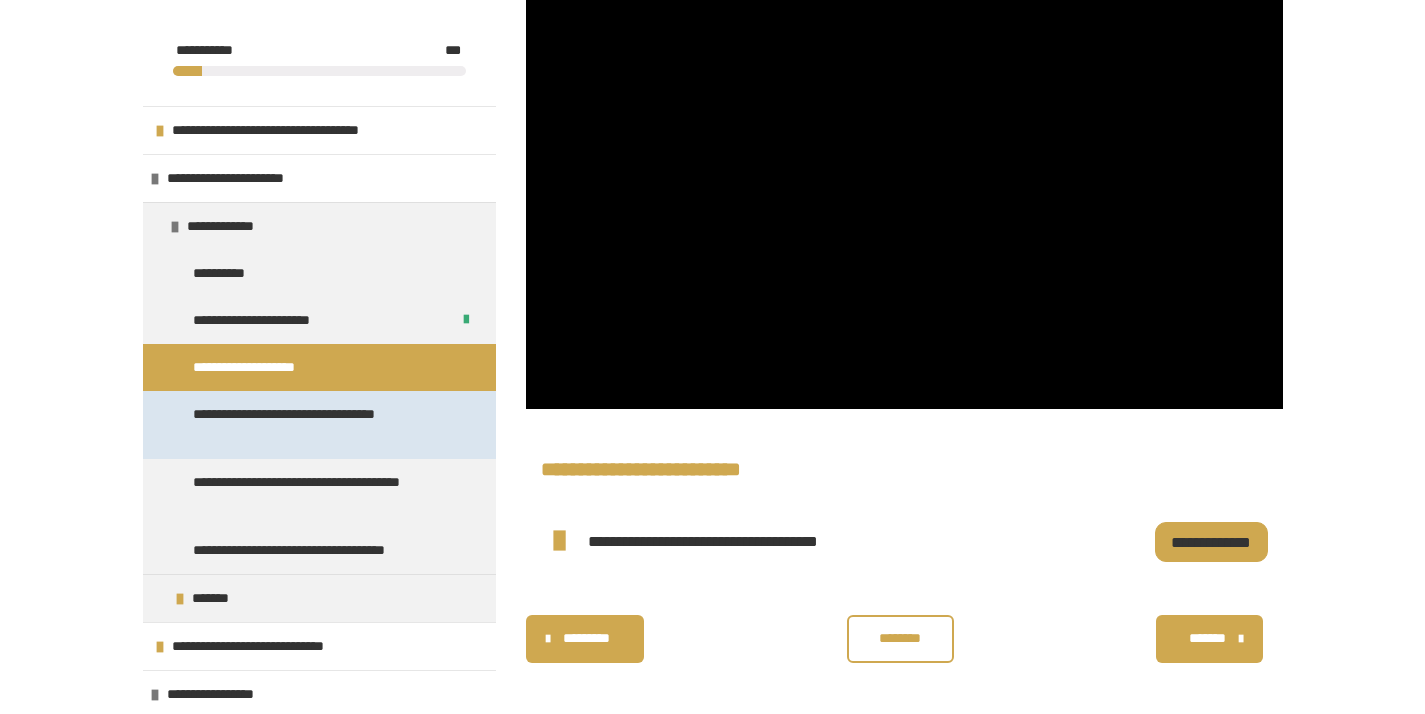 click on "**********" at bounding box center [314, 425] 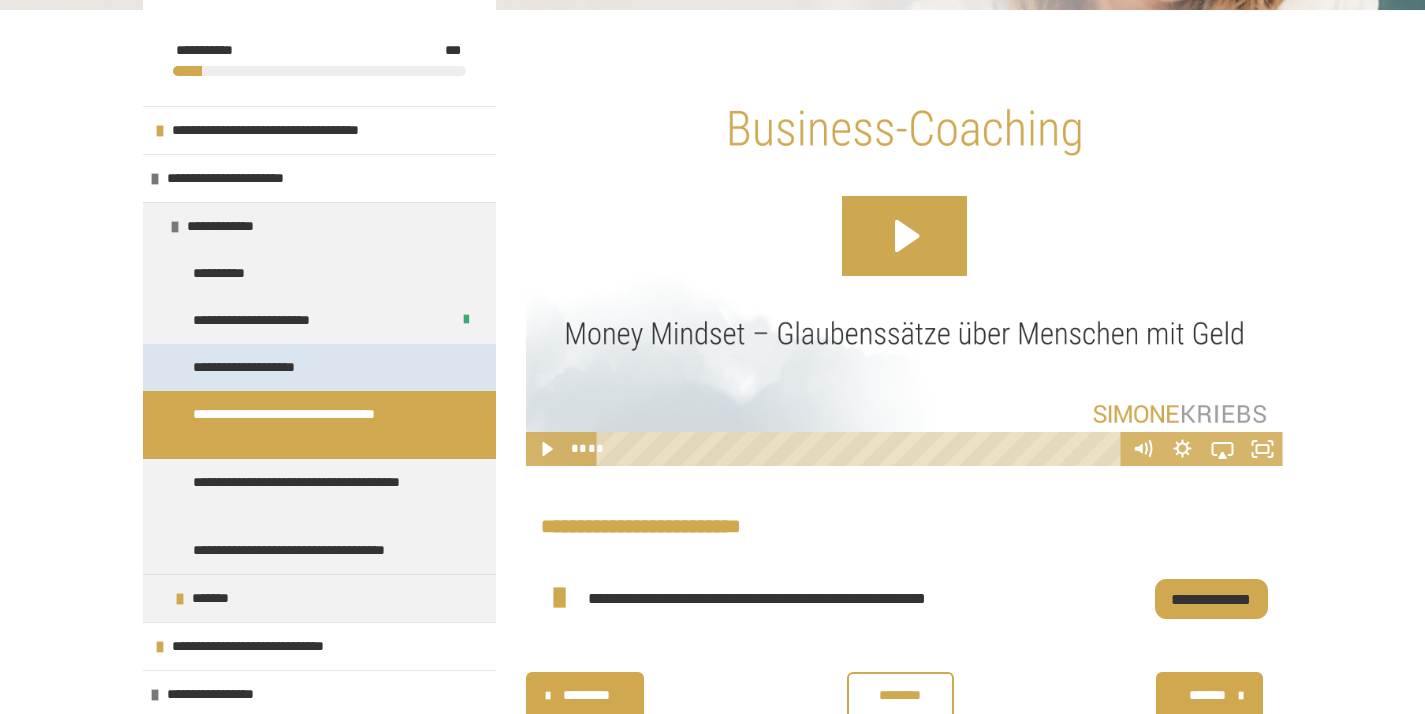 click on "**********" at bounding box center [254, 367] 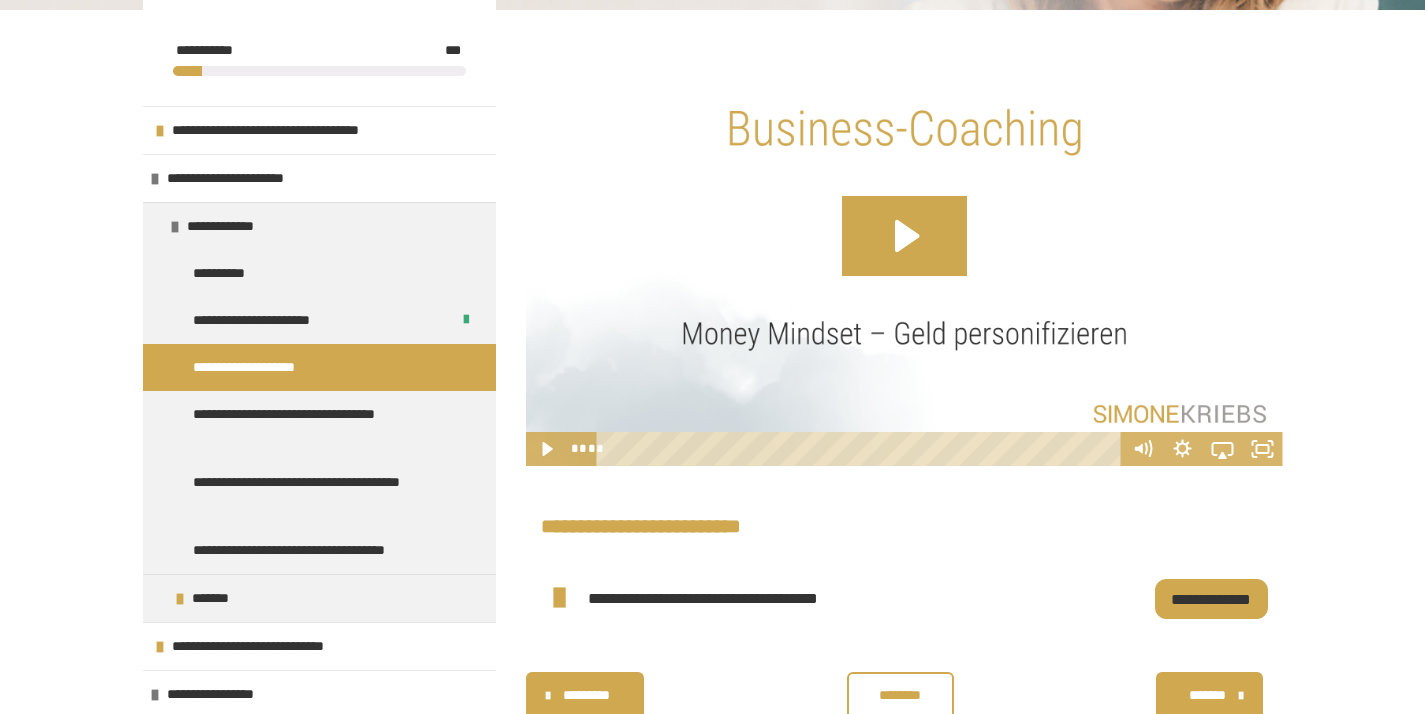 click on "********" at bounding box center (900, 695) 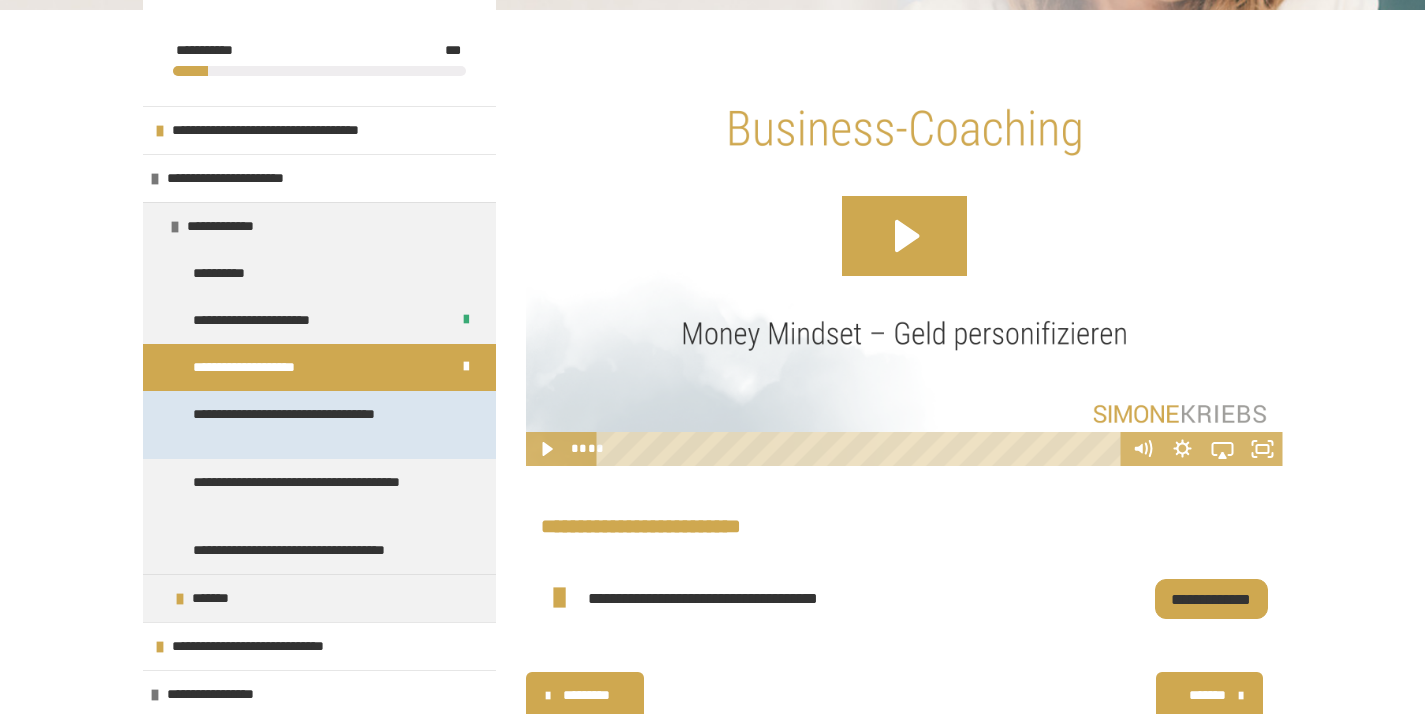 click on "**********" at bounding box center [314, 425] 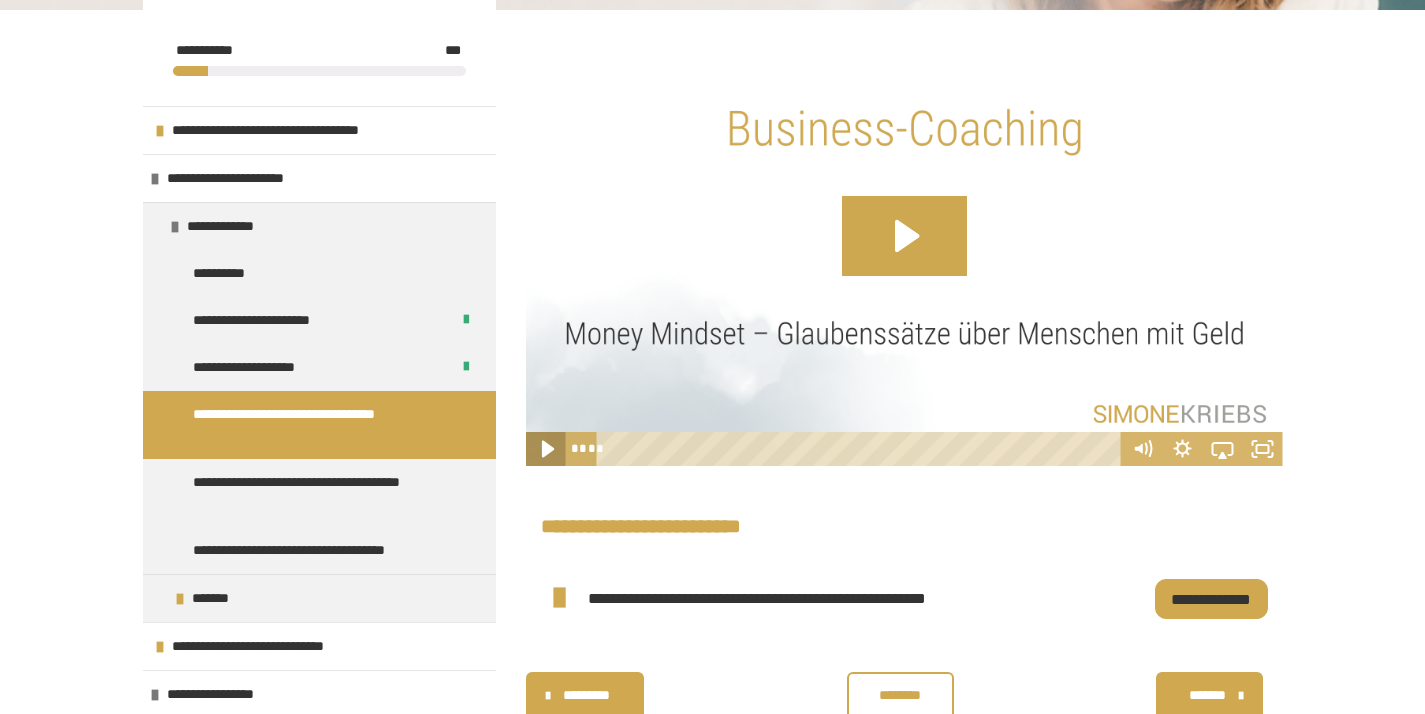 click 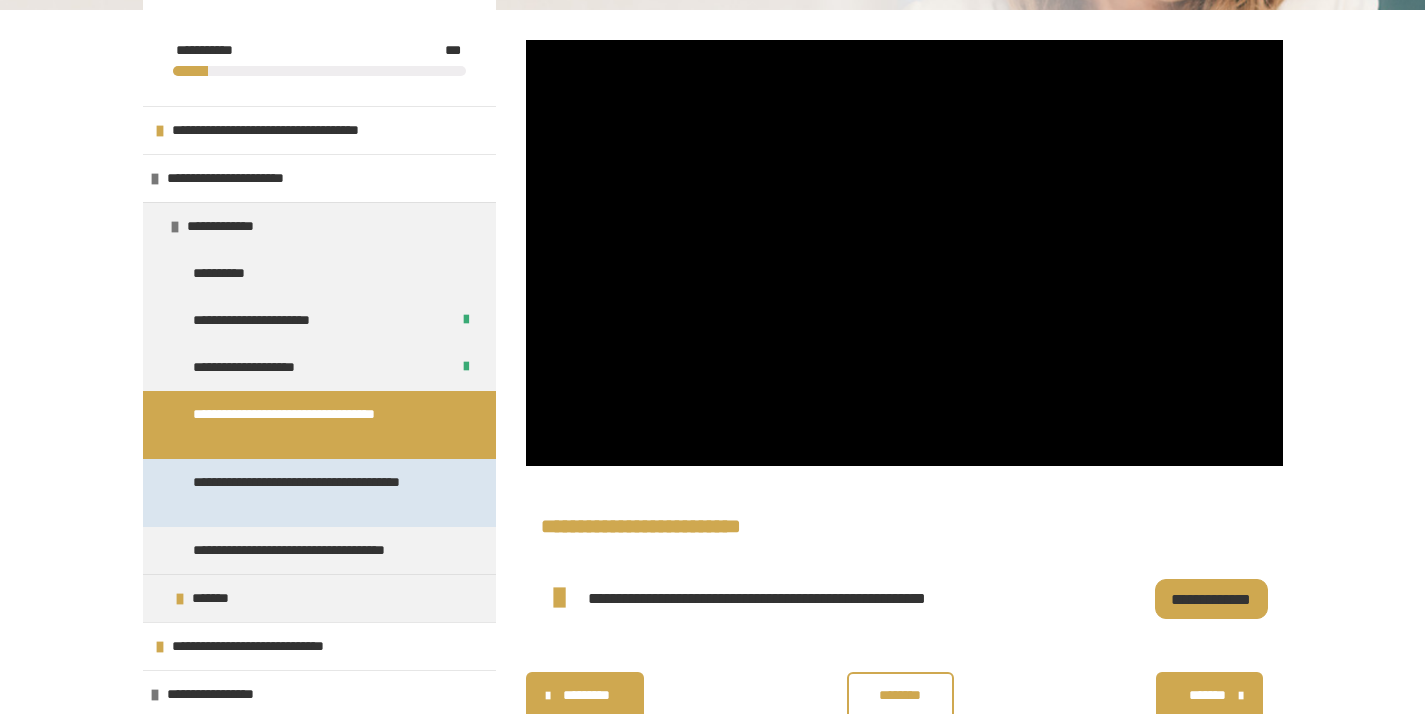 click on "**********" at bounding box center [314, 493] 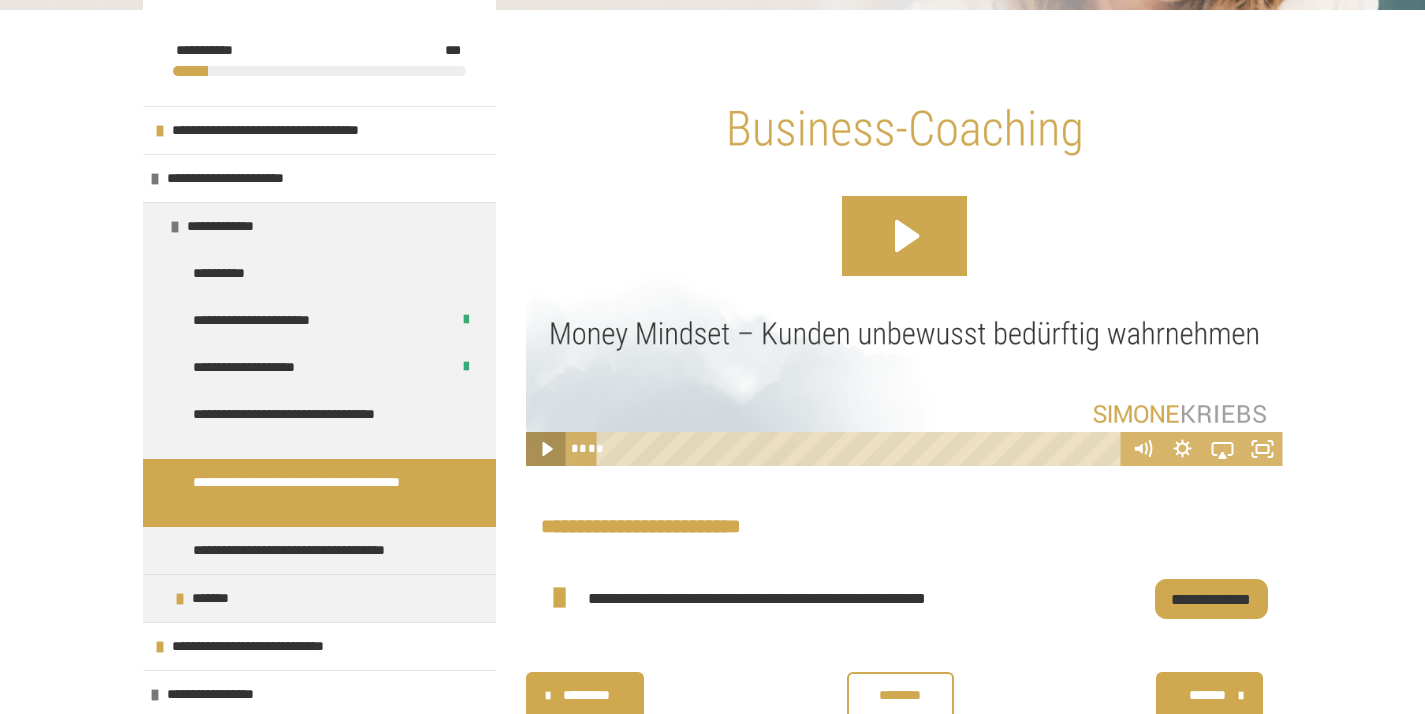 click 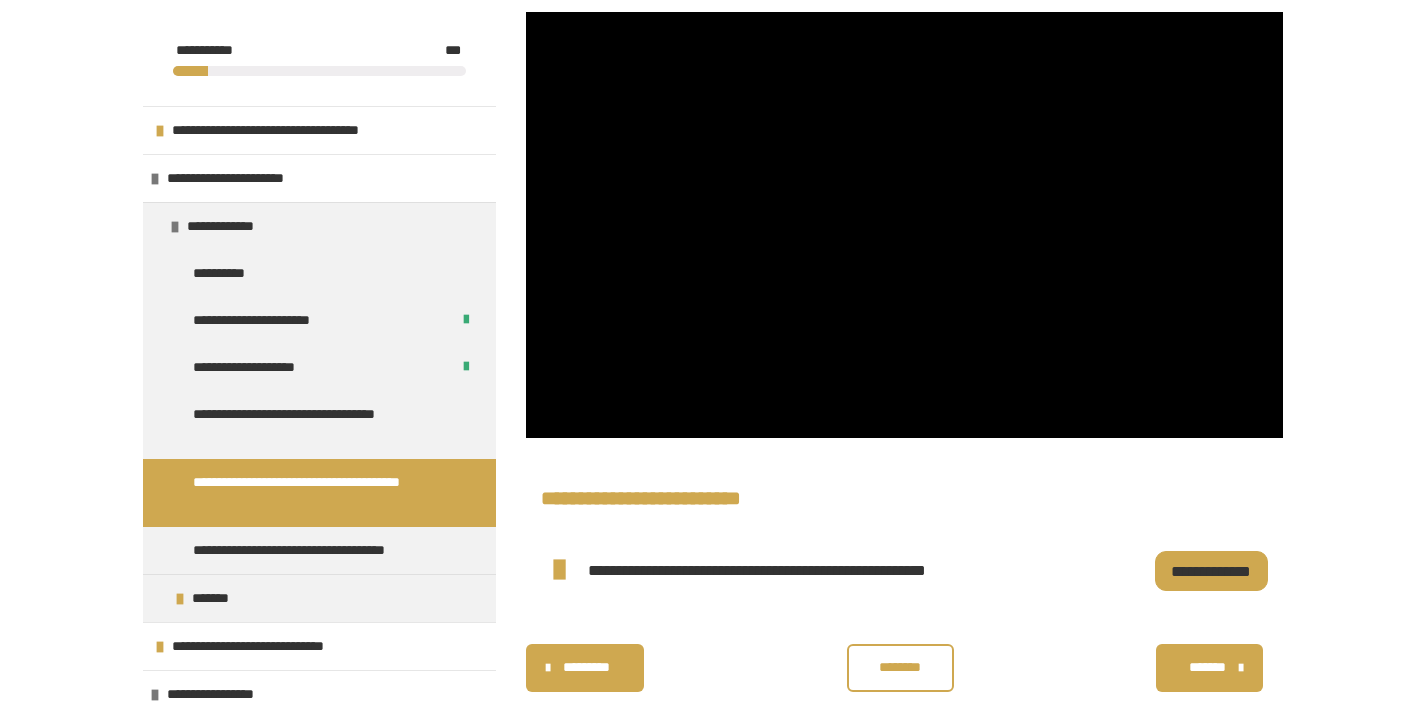 scroll, scrollTop: 340, scrollLeft: 0, axis: vertical 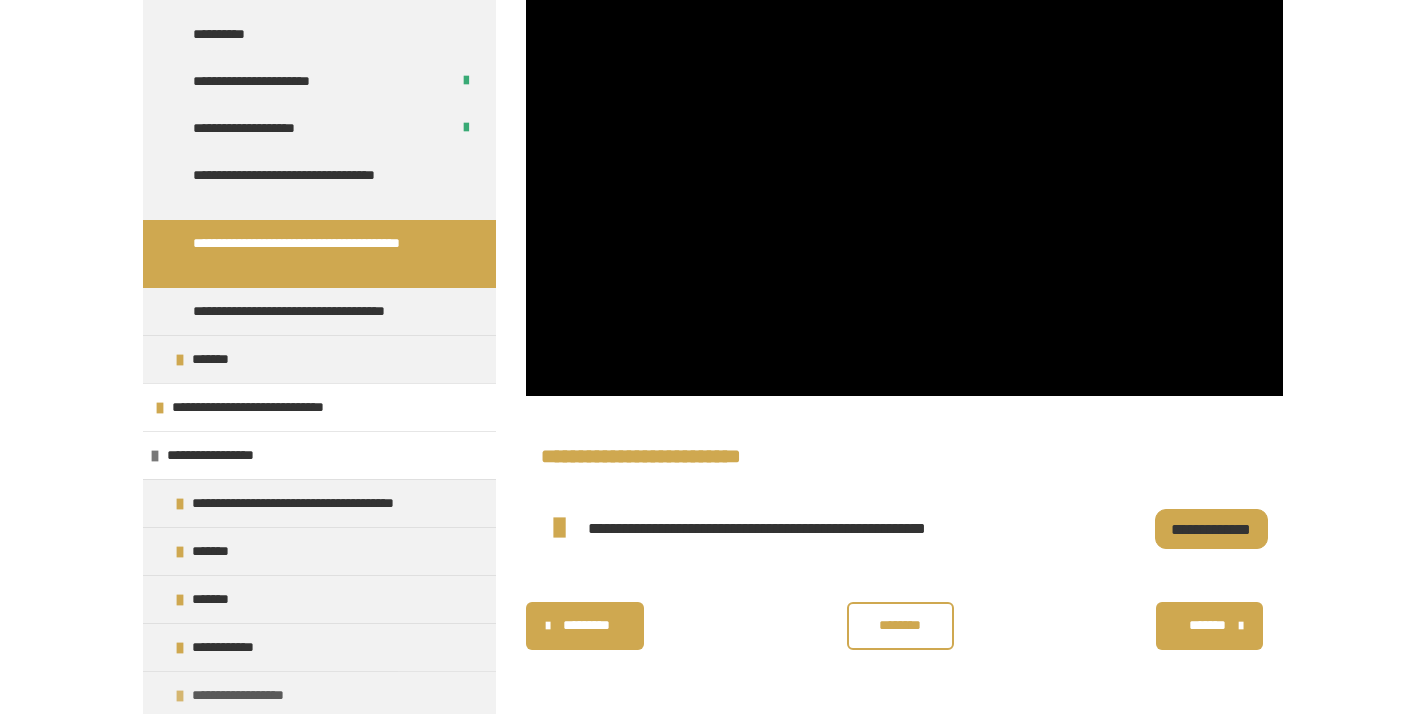 click on "**********" at bounding box center [249, 695] 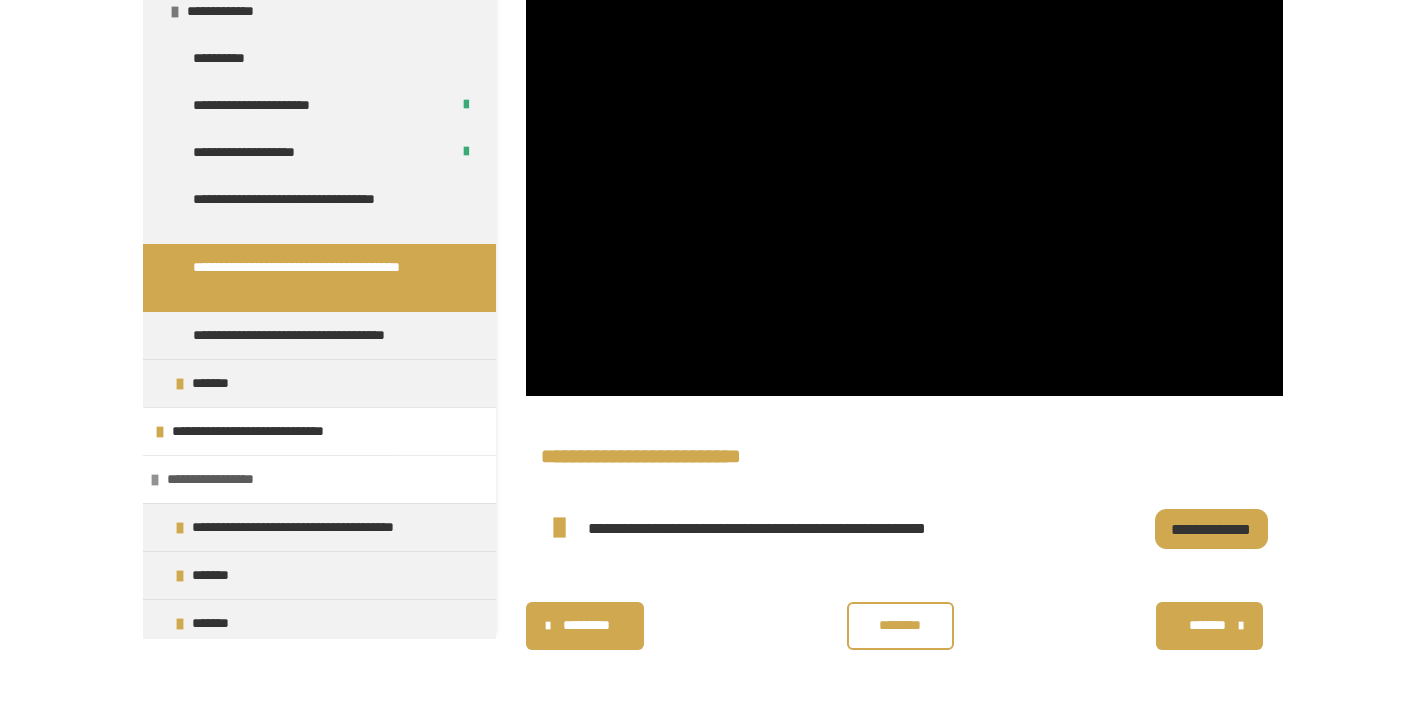 scroll, scrollTop: 0, scrollLeft: 0, axis: both 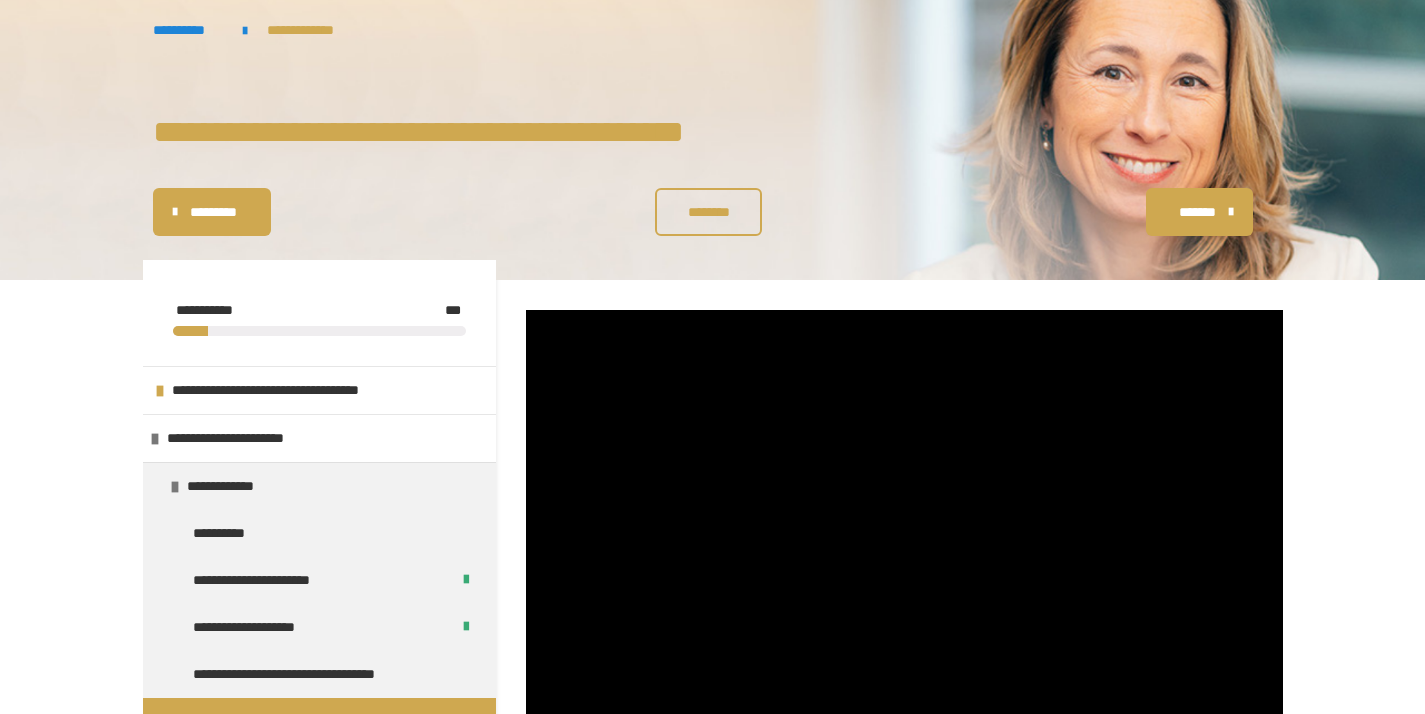 click on "********" at bounding box center (708, 212) 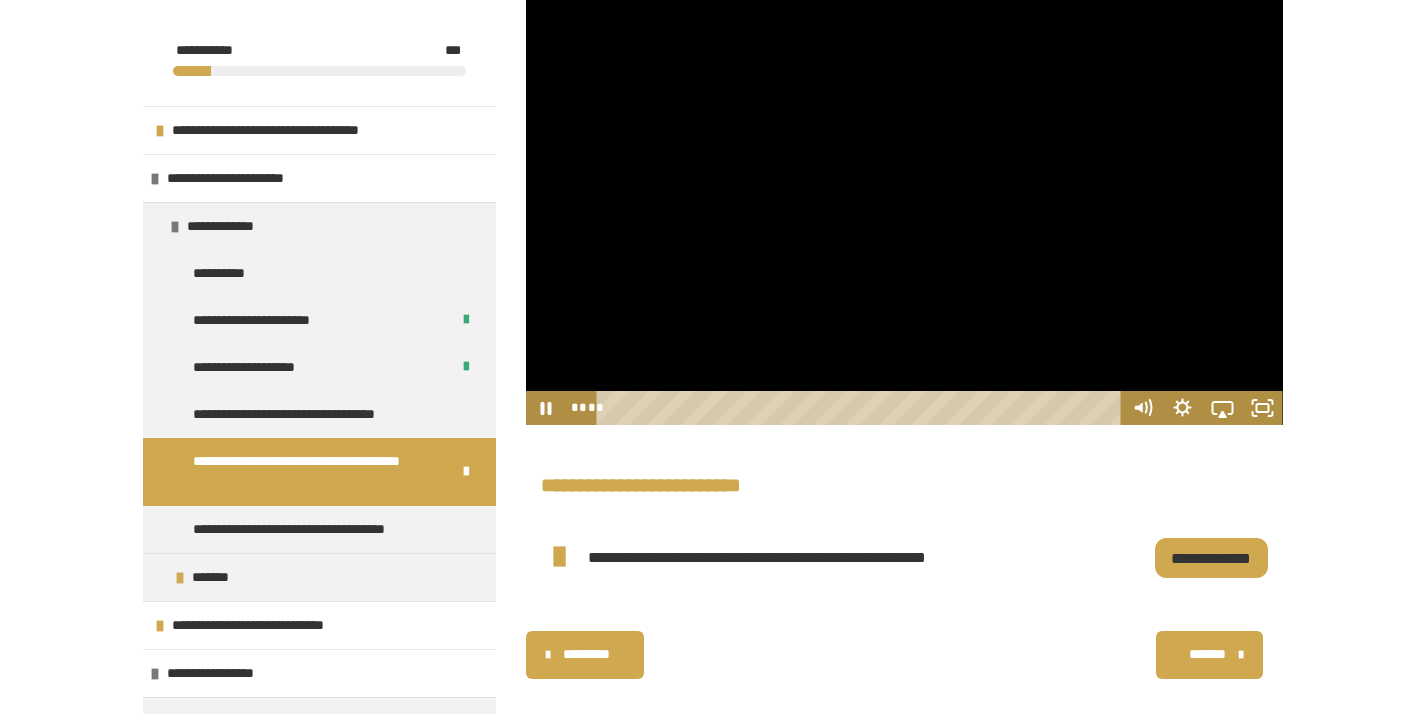scroll, scrollTop: 340, scrollLeft: 0, axis: vertical 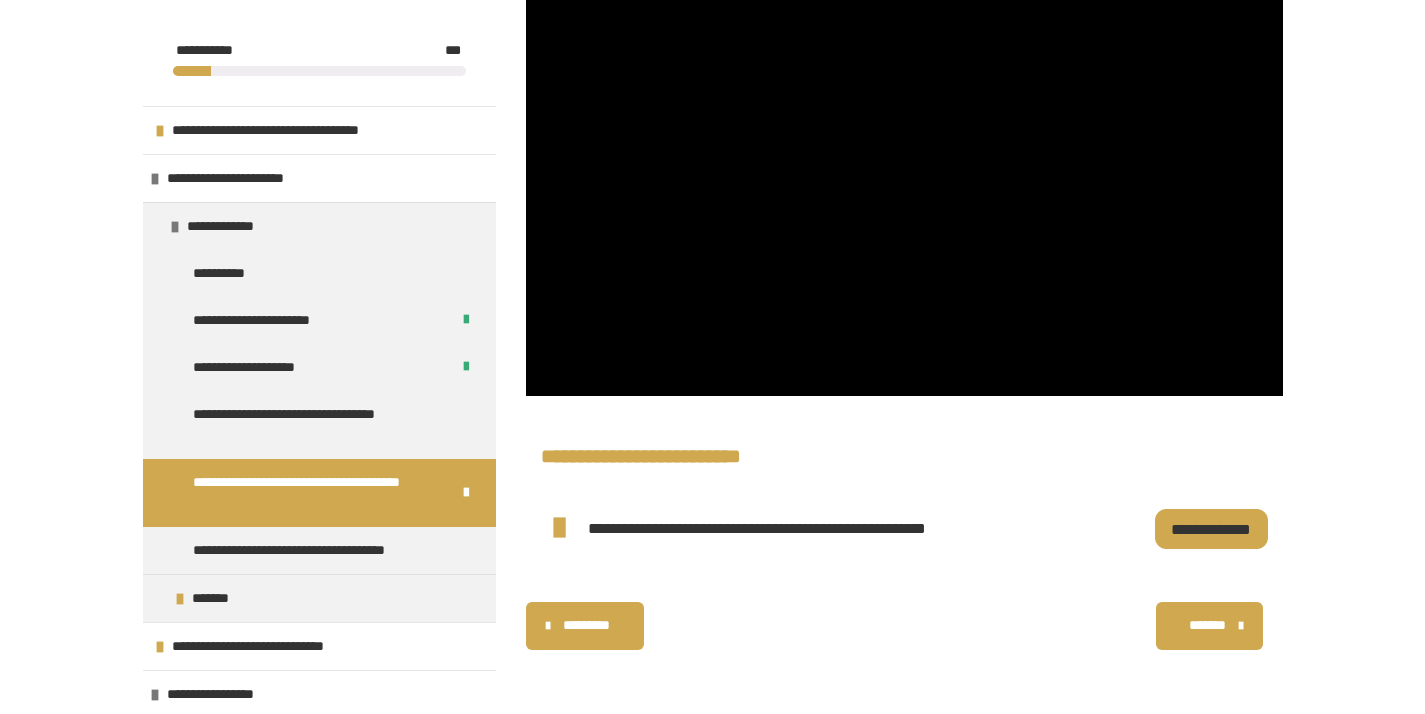click on "**********" at bounding box center [1211, 529] 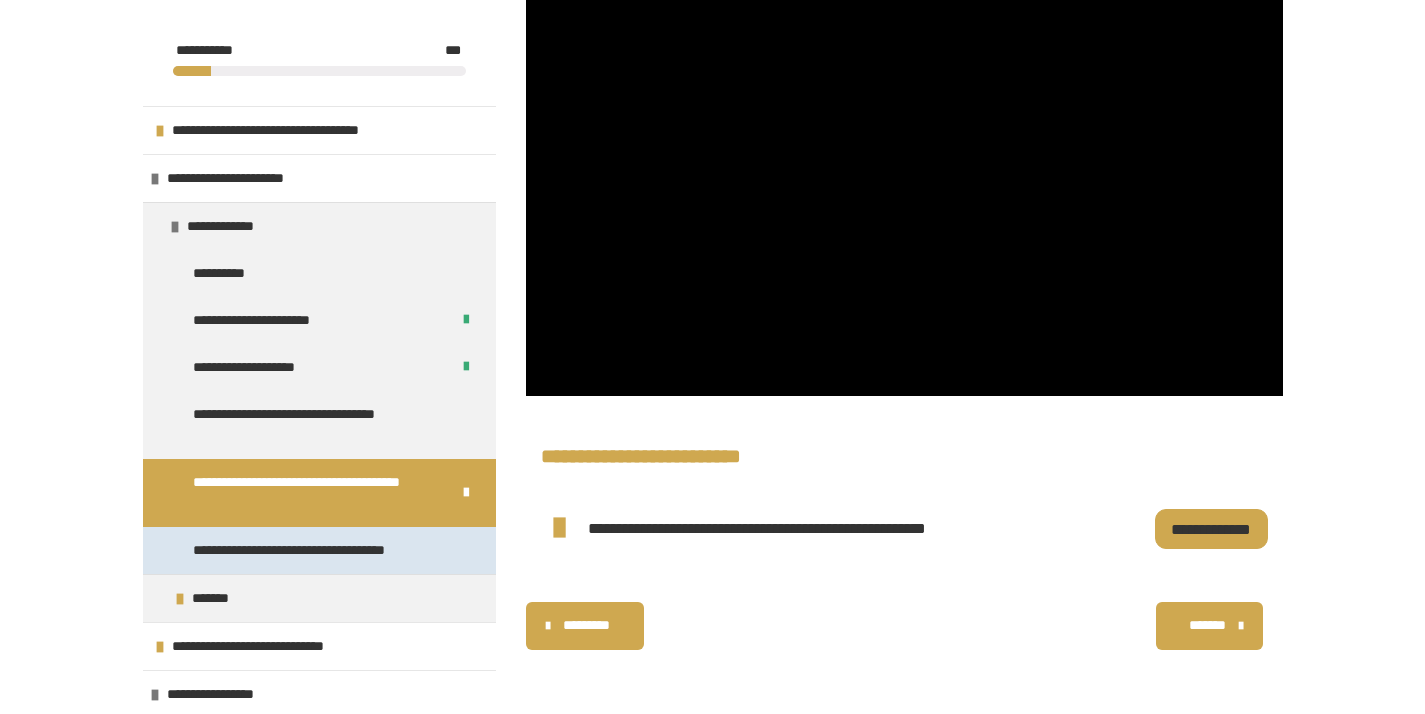 click on "**********" at bounding box center [310, 550] 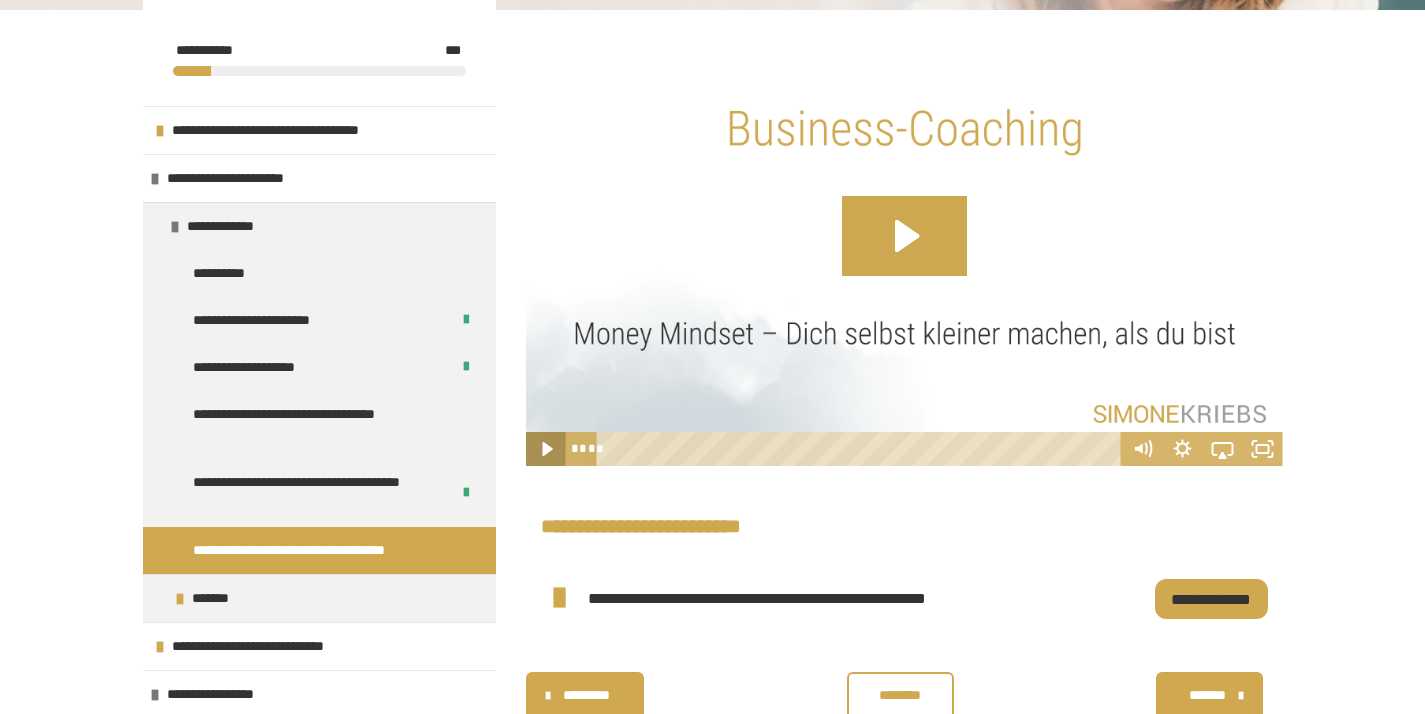 click 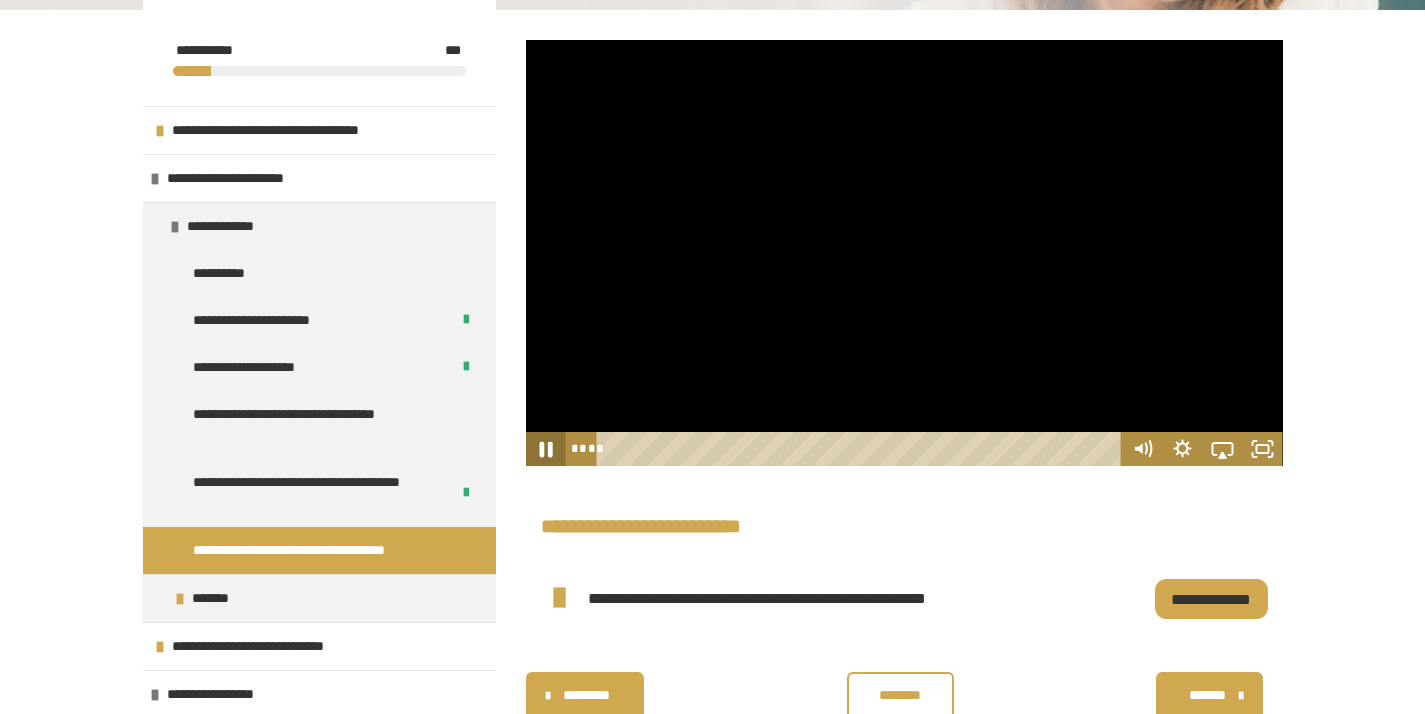 click 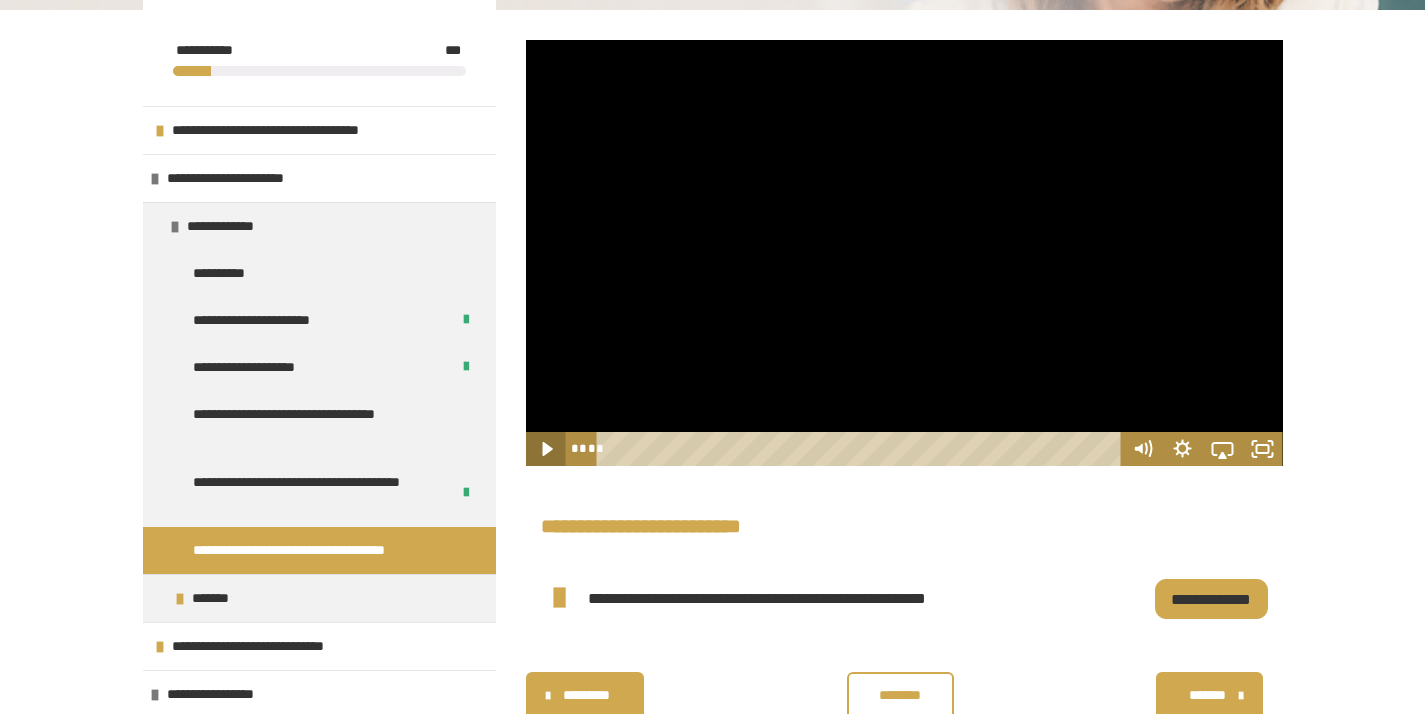 click 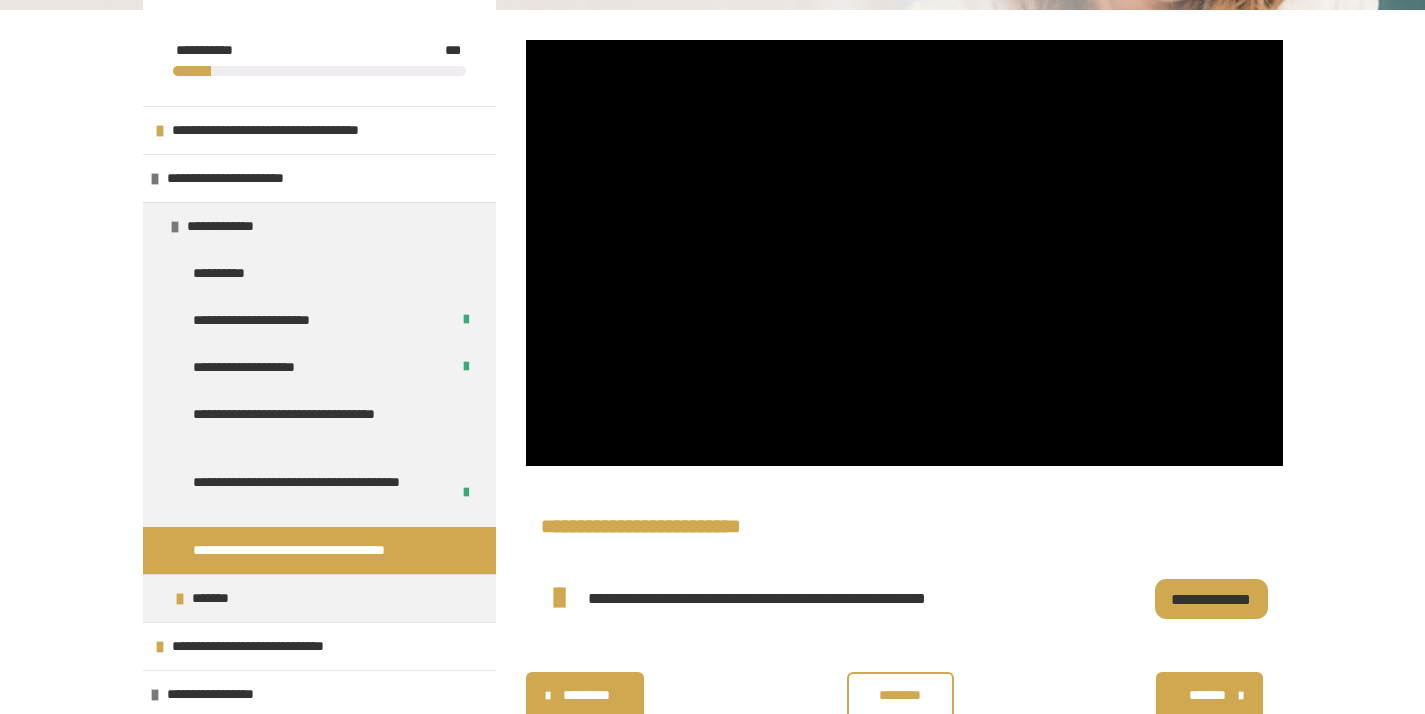 click on "********" at bounding box center (900, 696) 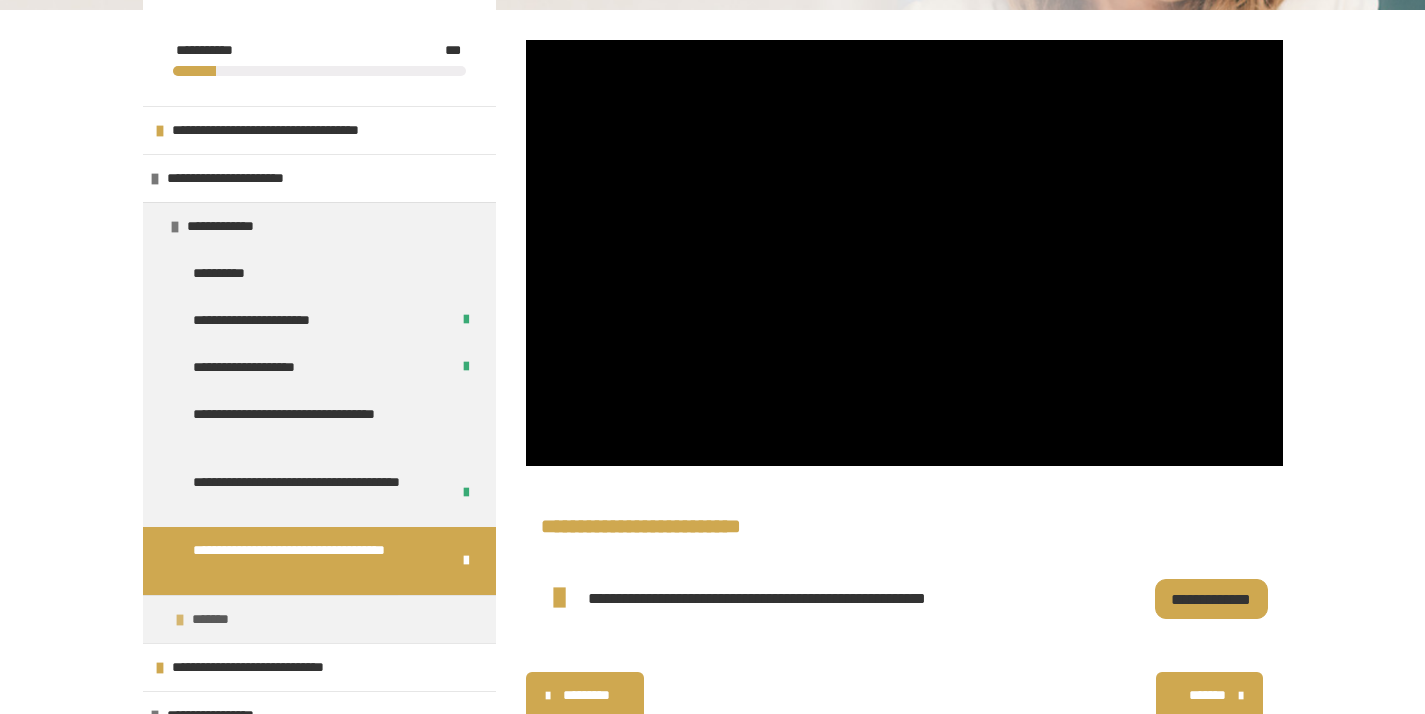 click on "*******" at bounding box center [319, 619] 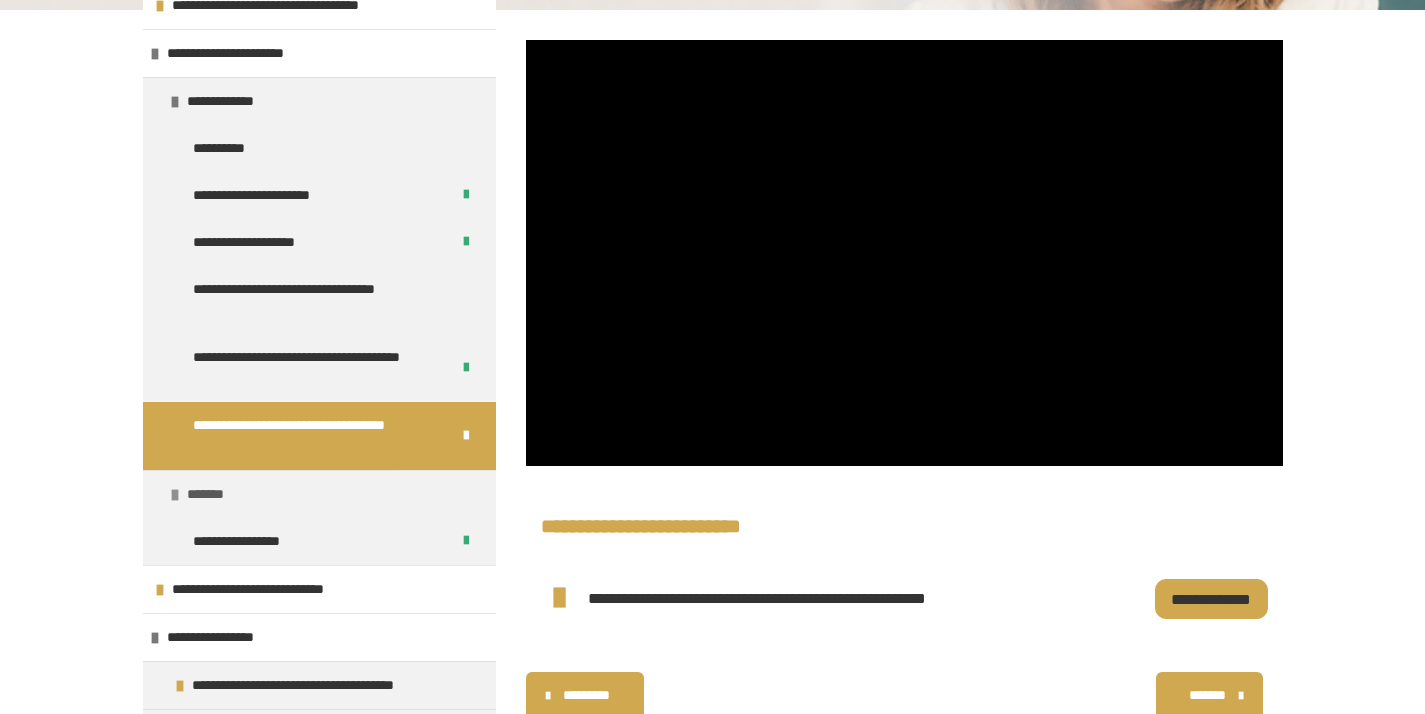 scroll, scrollTop: 155, scrollLeft: 0, axis: vertical 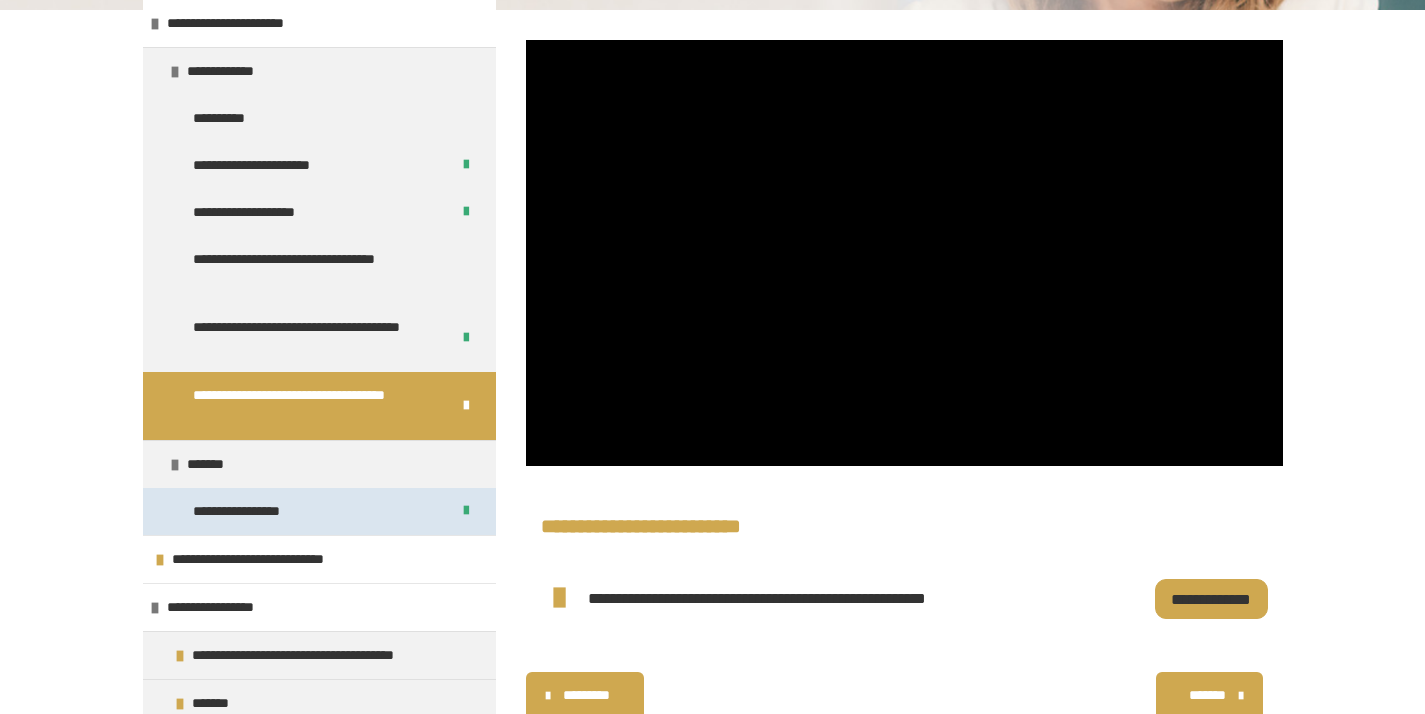 click on "**********" at bounding box center [253, 511] 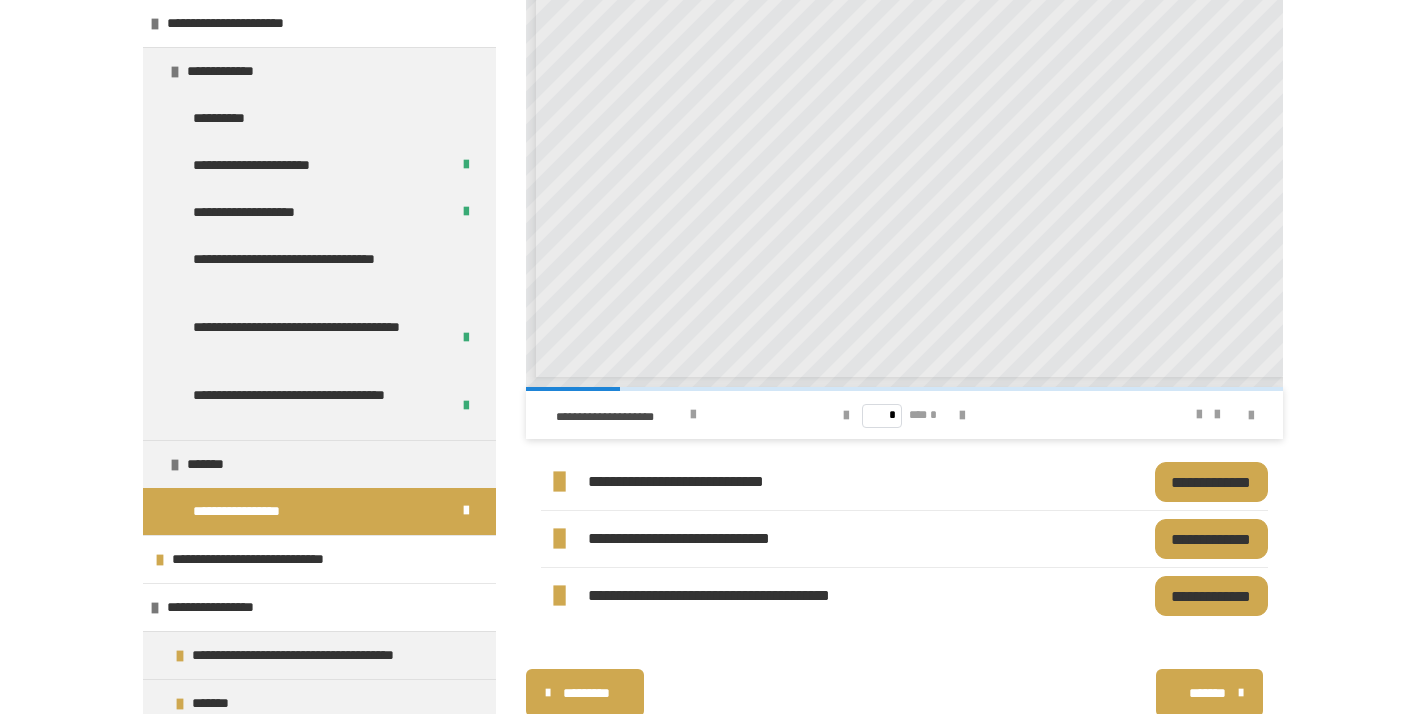 scroll, scrollTop: 594, scrollLeft: 0, axis: vertical 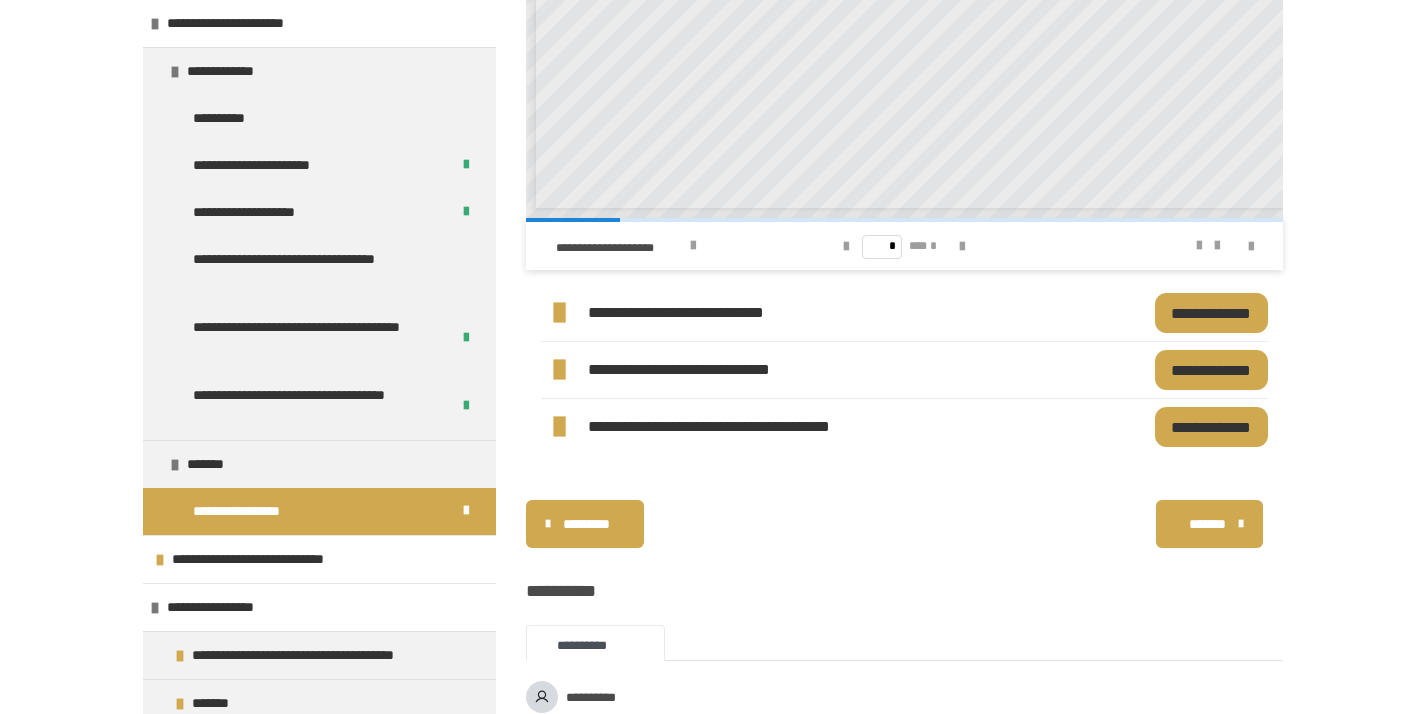 click on "**********" at bounding box center [1211, 313] 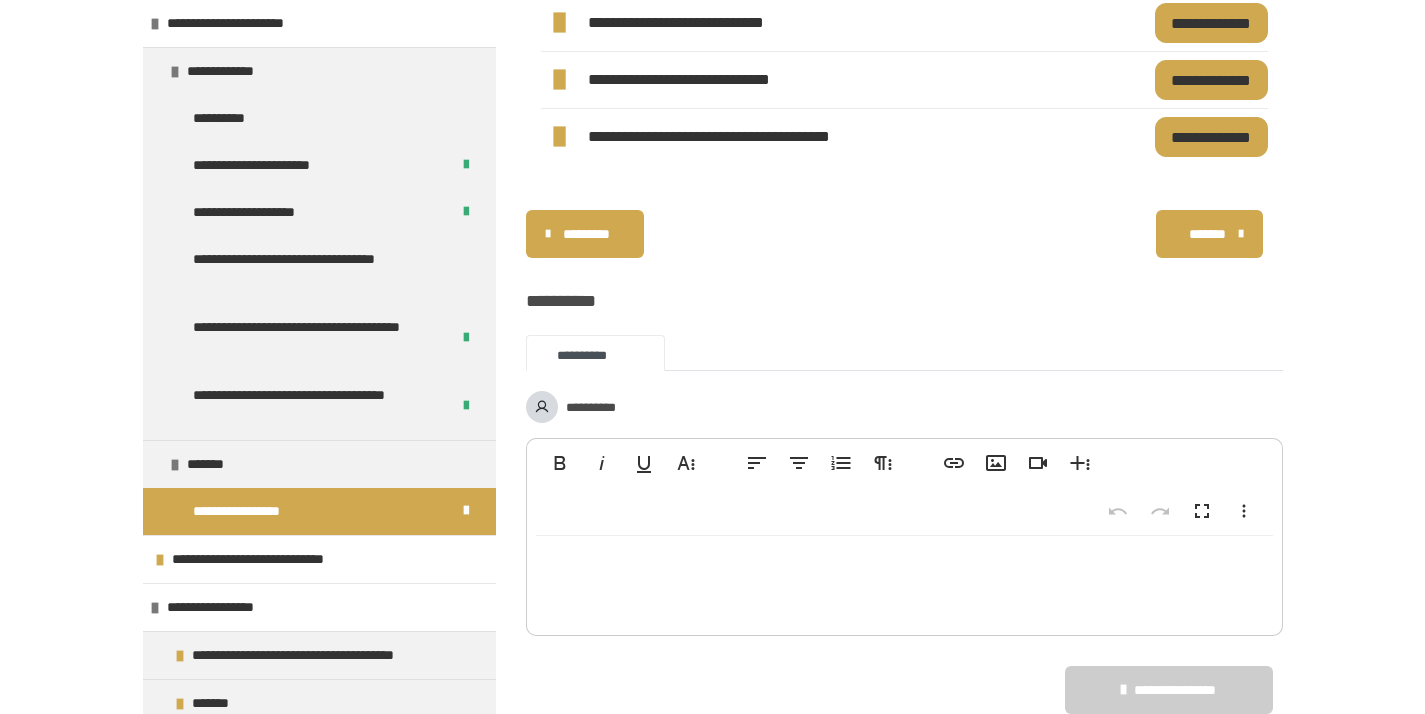 scroll, scrollTop: 968, scrollLeft: 0, axis: vertical 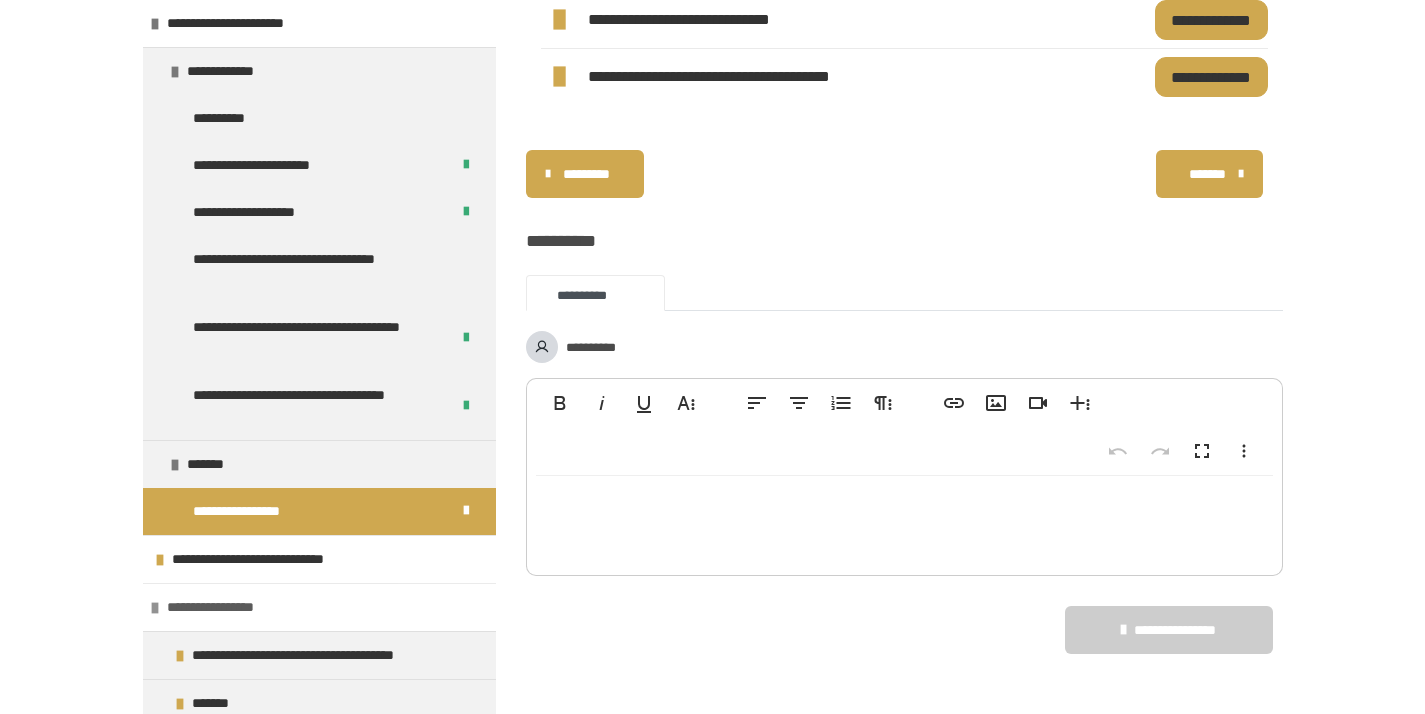 click on "**********" at bounding box center (319, 607) 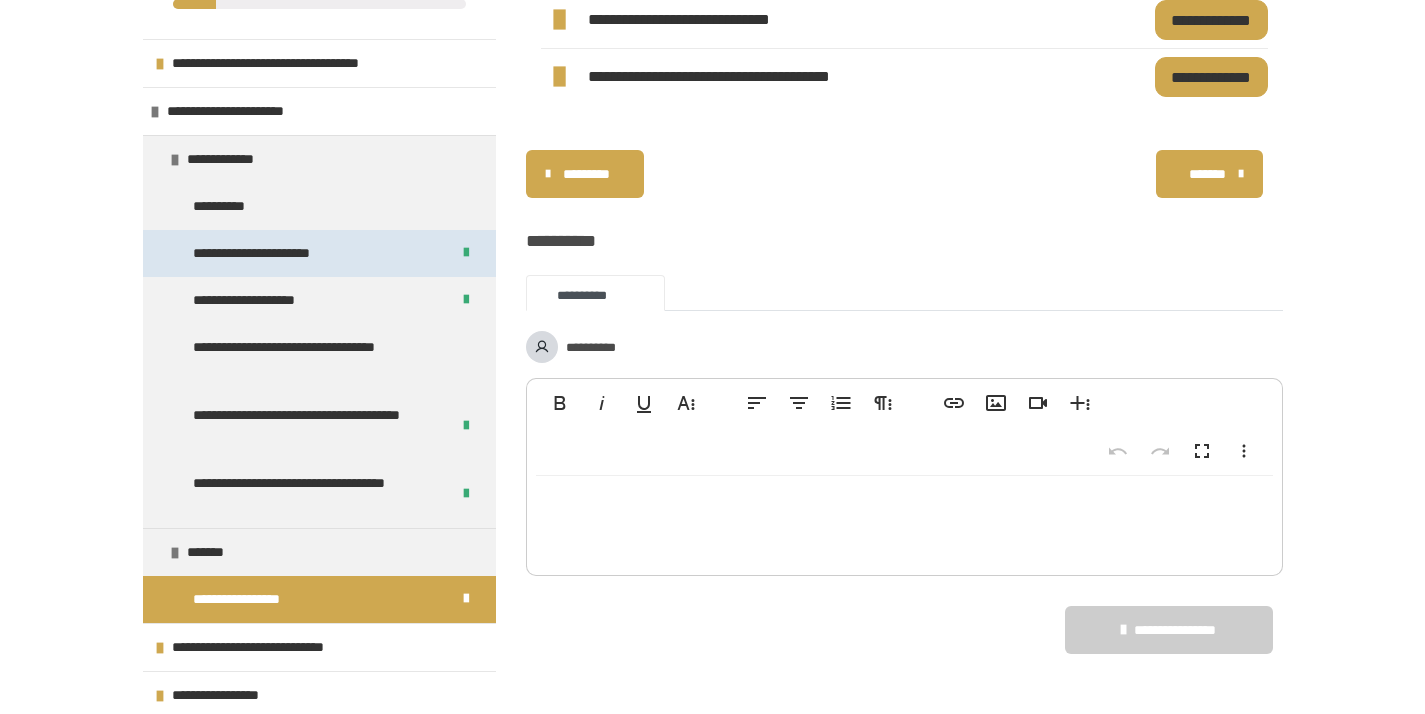 scroll, scrollTop: 0, scrollLeft: 0, axis: both 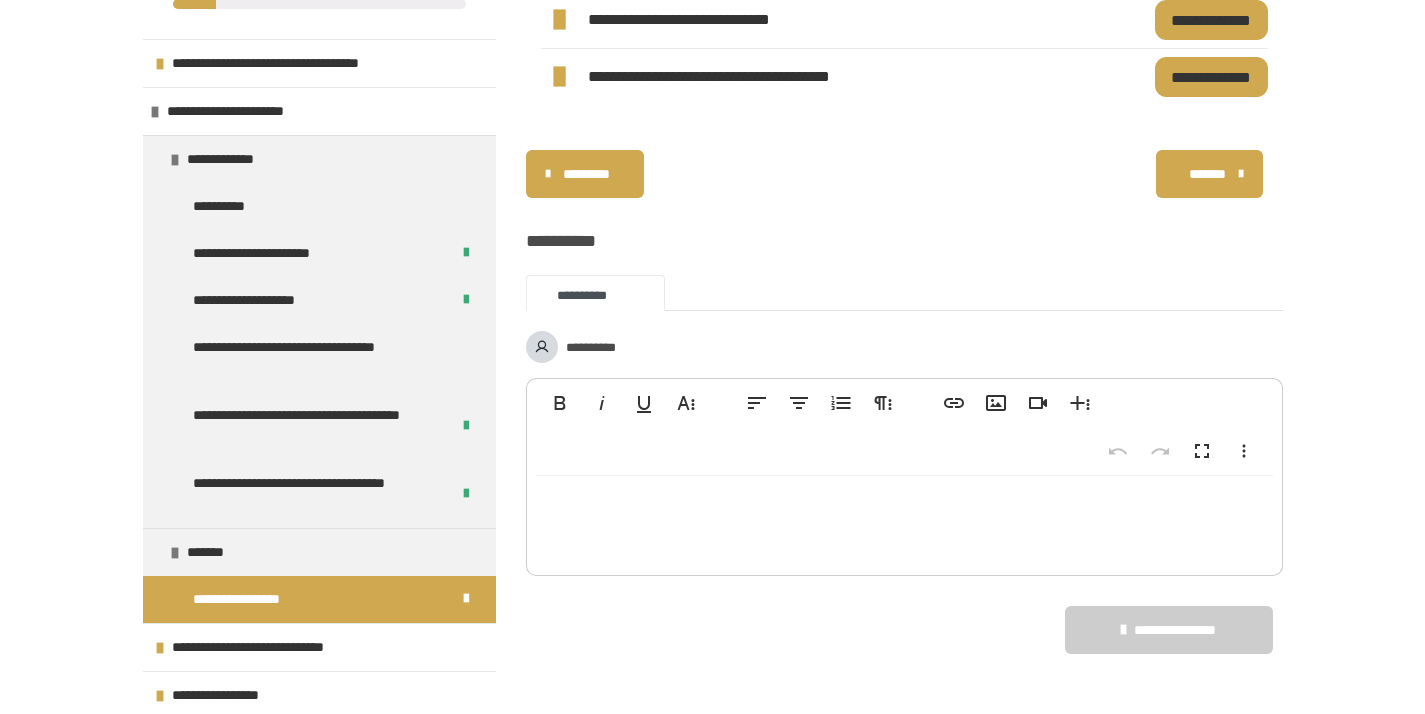 click on "**********" at bounding box center [253, 599] 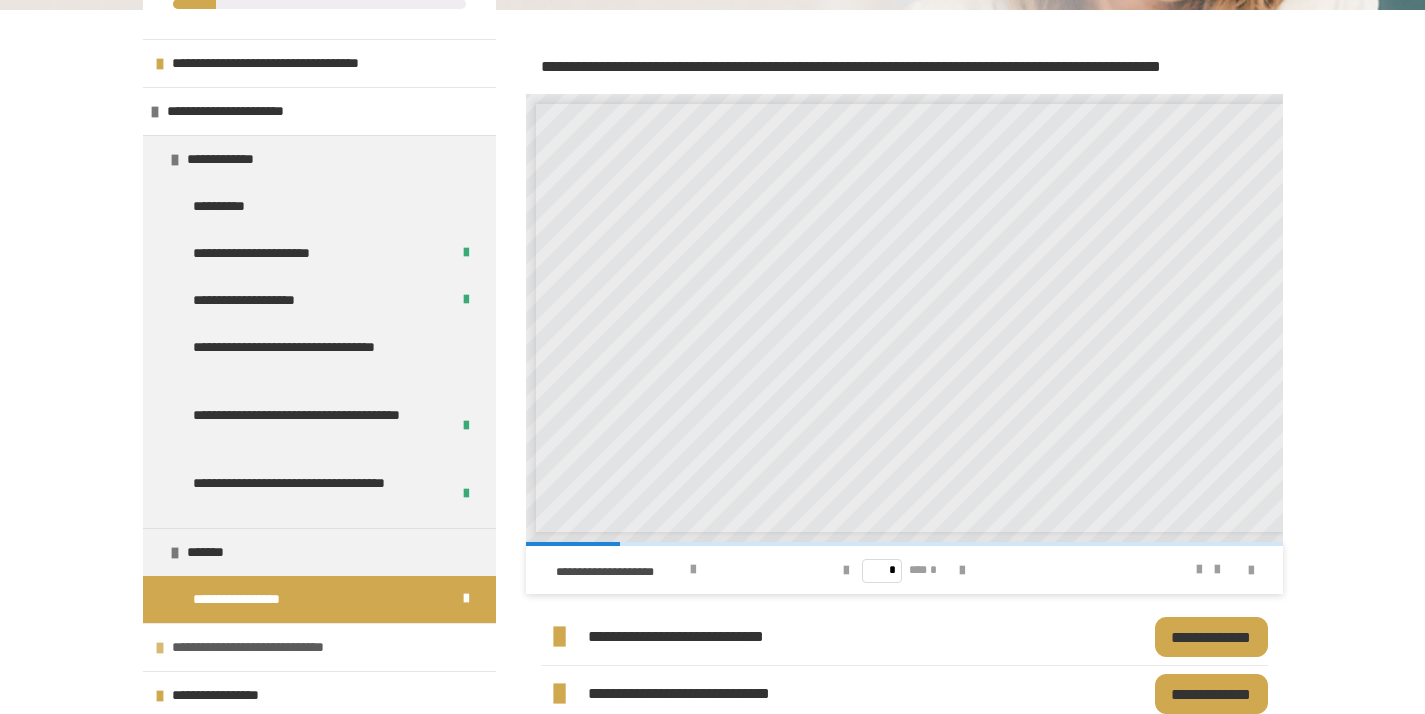 click on "**********" at bounding box center (261, 647) 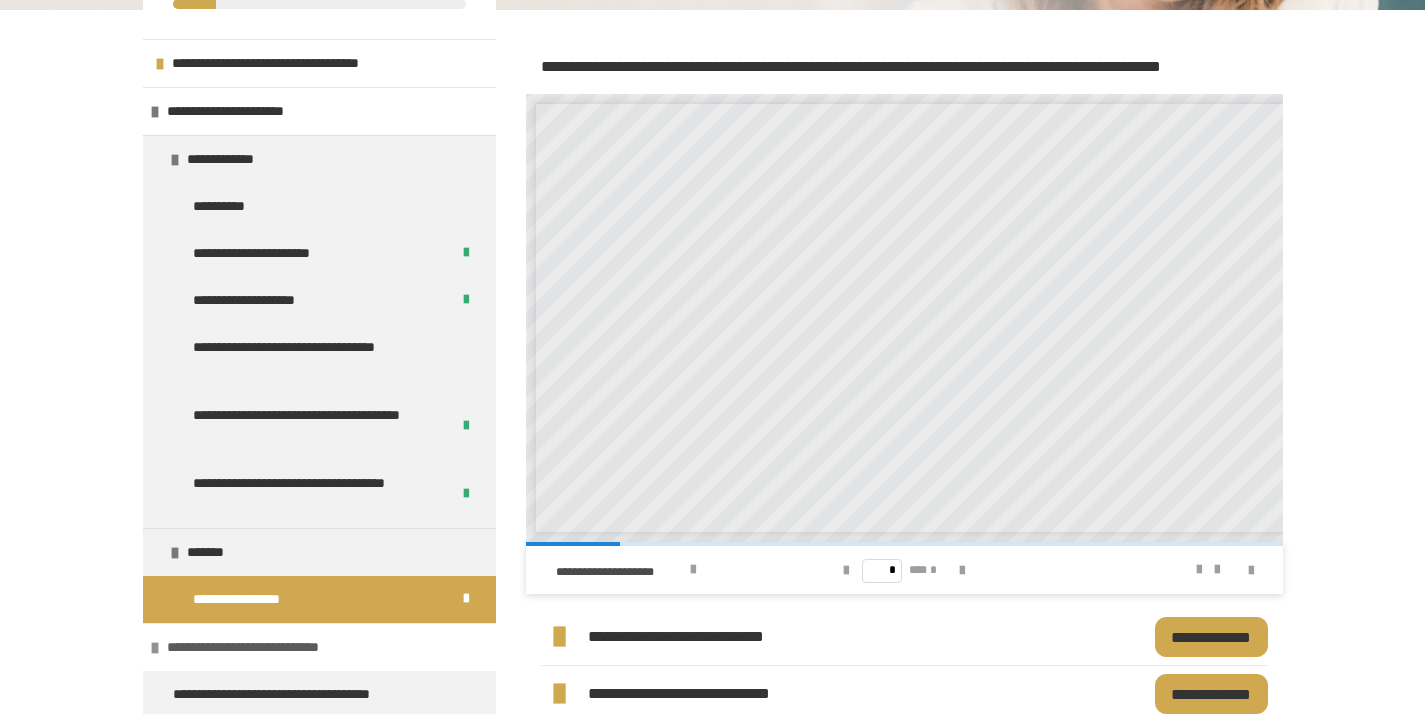 scroll, scrollTop: 161, scrollLeft: 0, axis: vertical 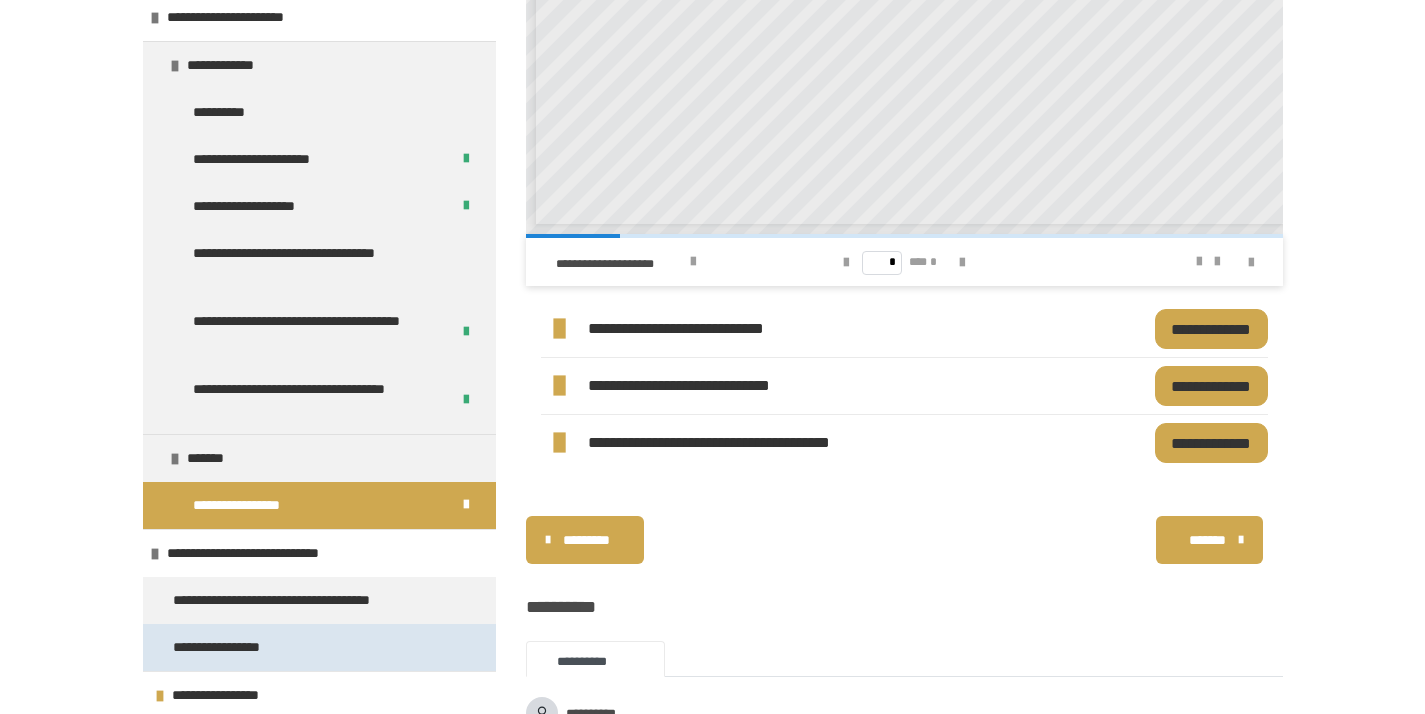 click on "**********" at bounding box center (319, 647) 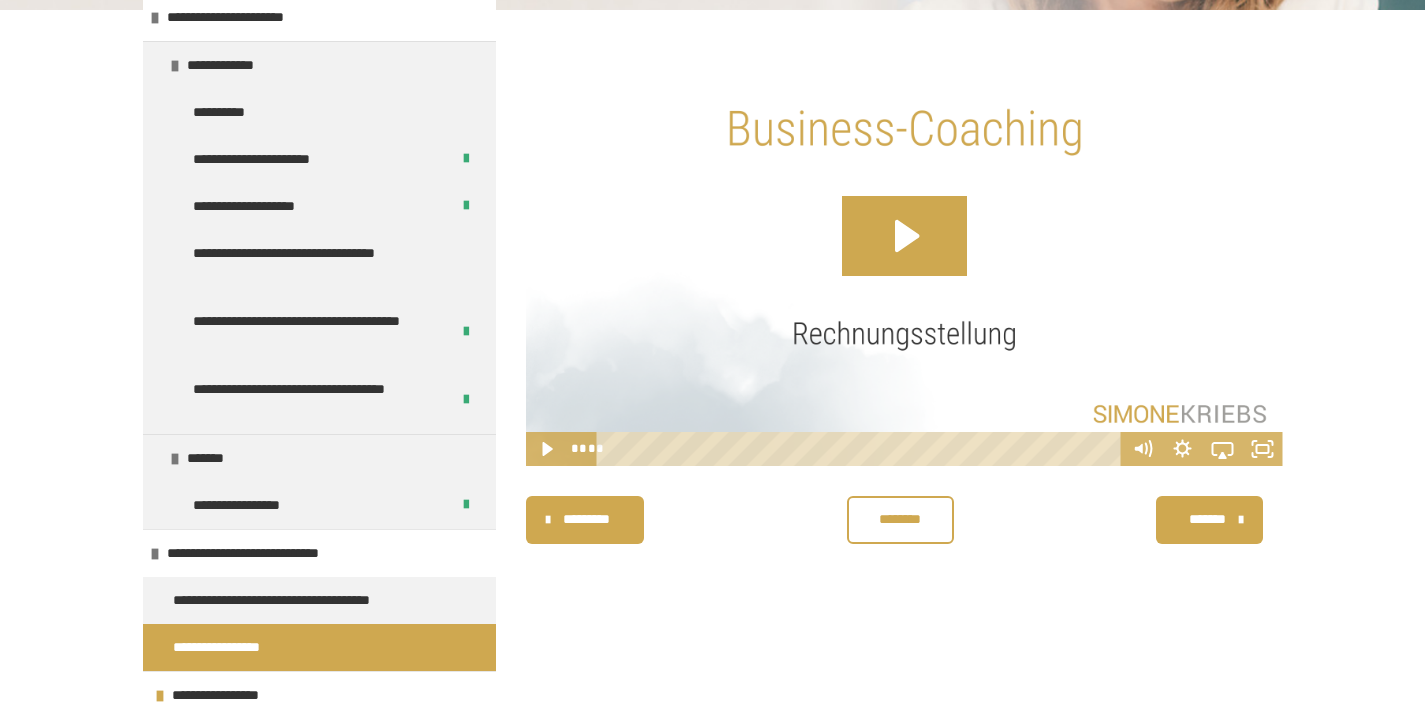scroll, scrollTop: 340, scrollLeft: 0, axis: vertical 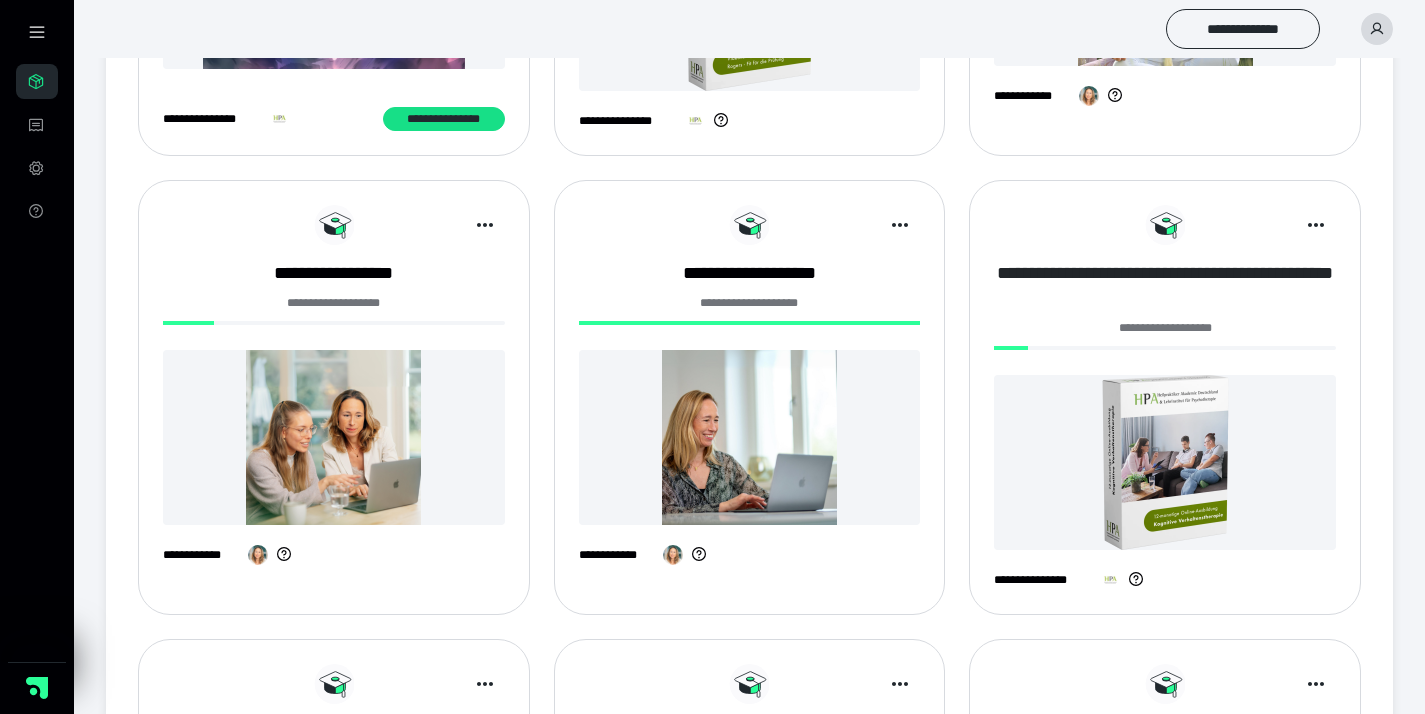 click on "**********" at bounding box center [1165, 286] 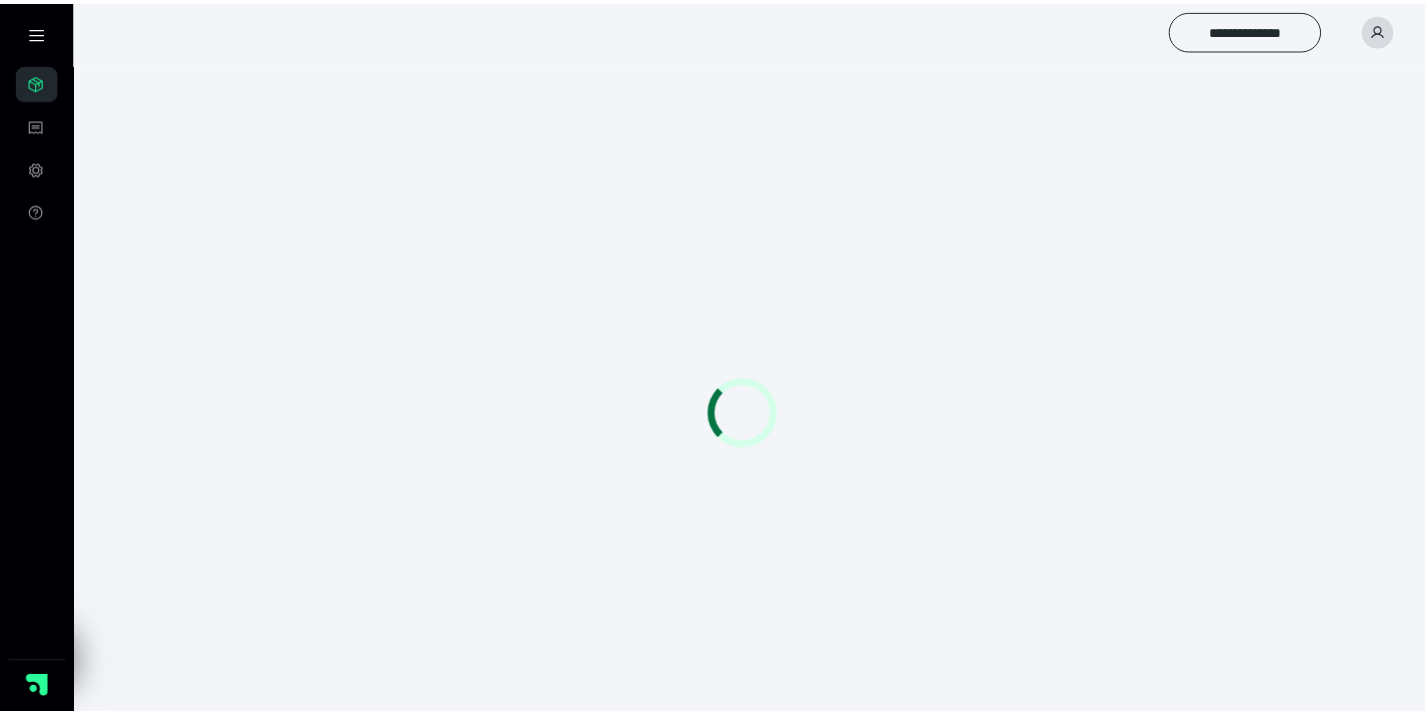 scroll, scrollTop: 0, scrollLeft: 0, axis: both 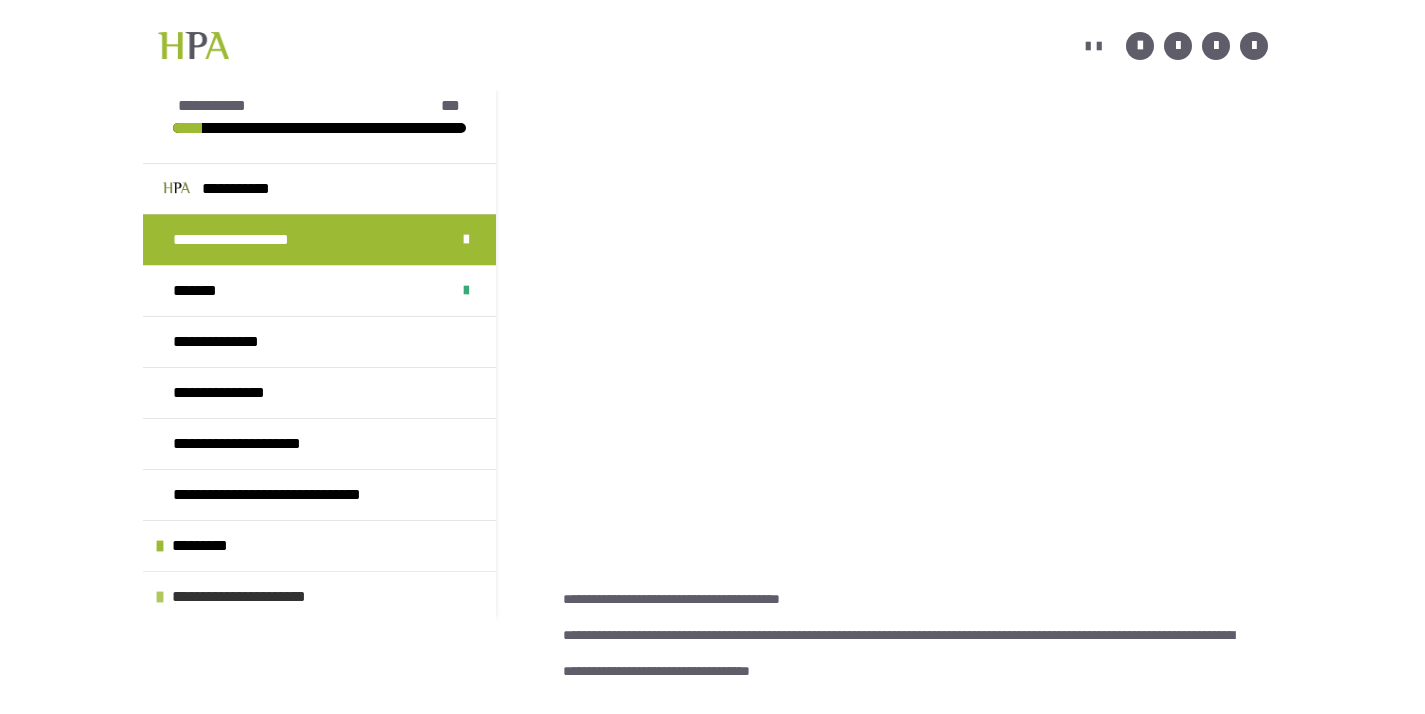 click on "**********" at bounding box center (254, 597) 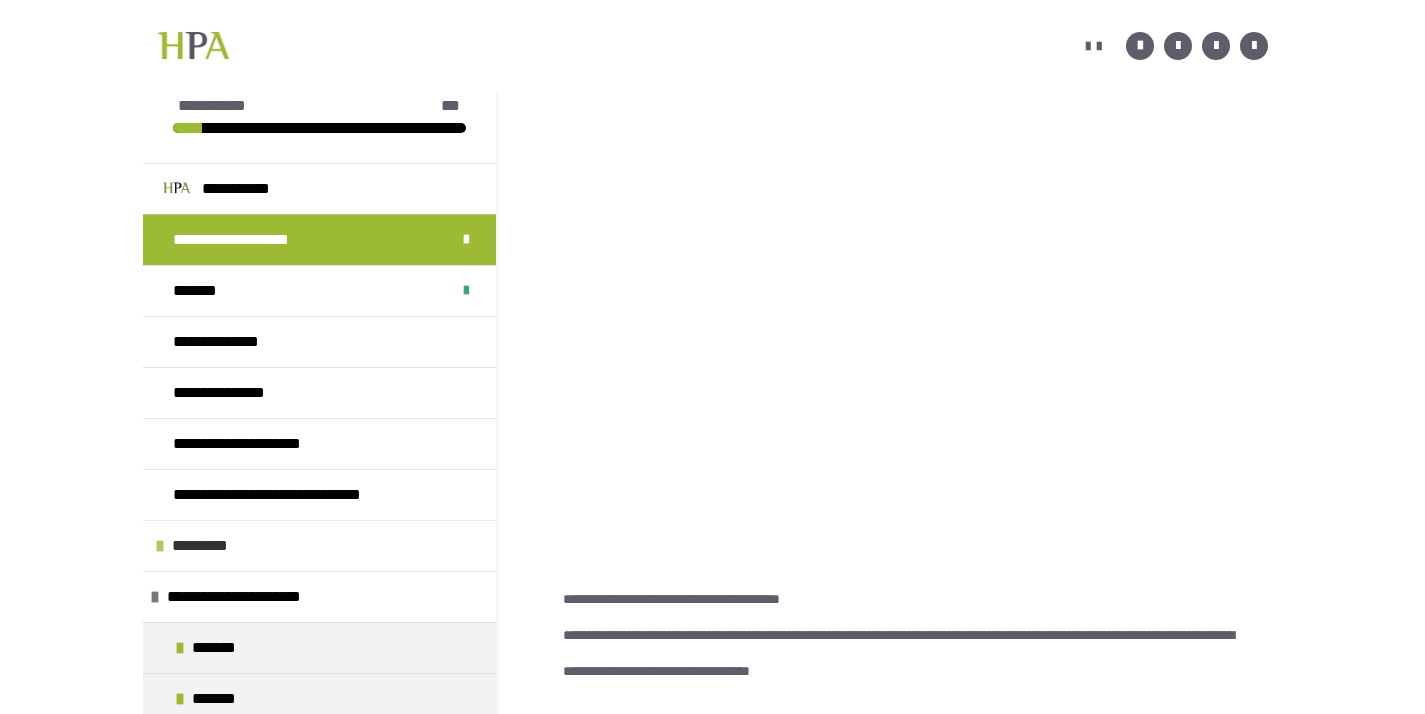 scroll, scrollTop: 433, scrollLeft: 0, axis: vertical 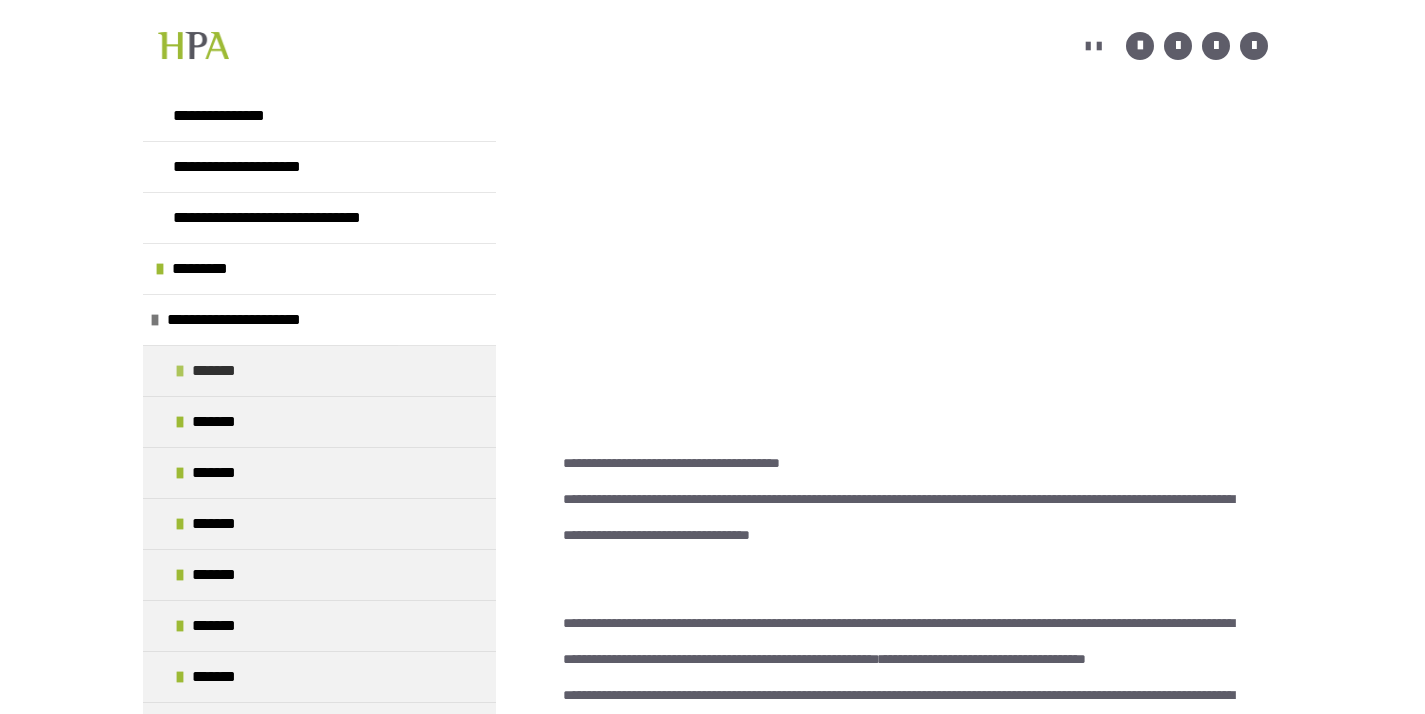 click on "*******" at bounding box center (319, 370) 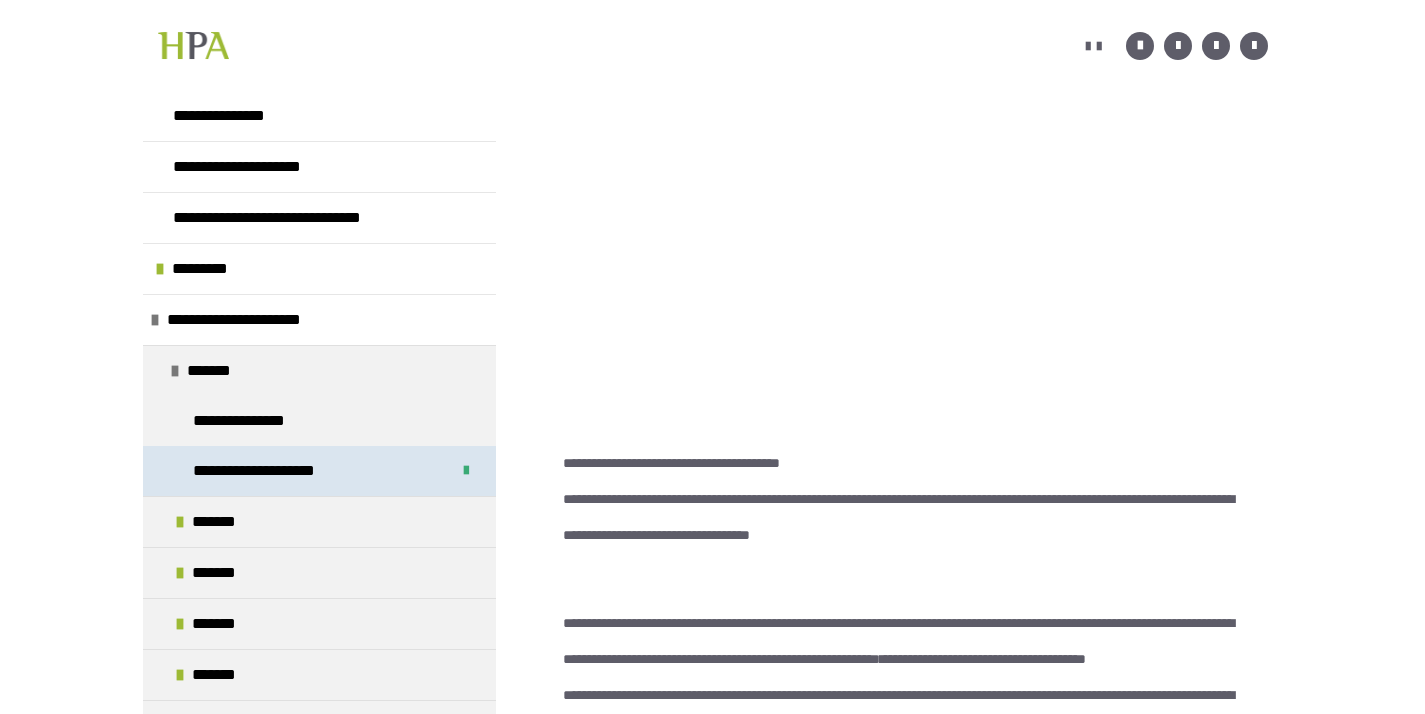 click on "**********" at bounding box center (273, 471) 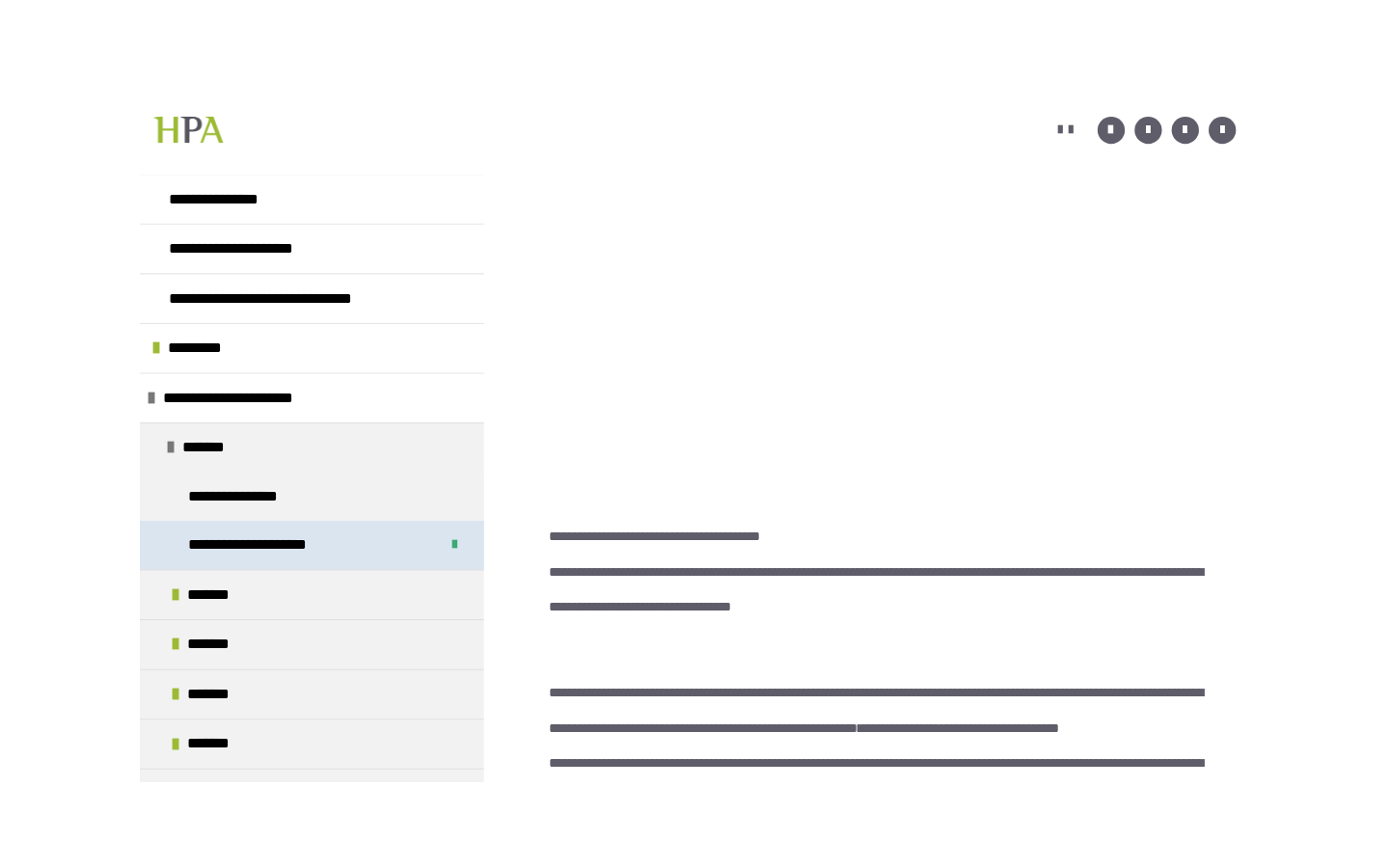 scroll, scrollTop: 348, scrollLeft: 0, axis: vertical 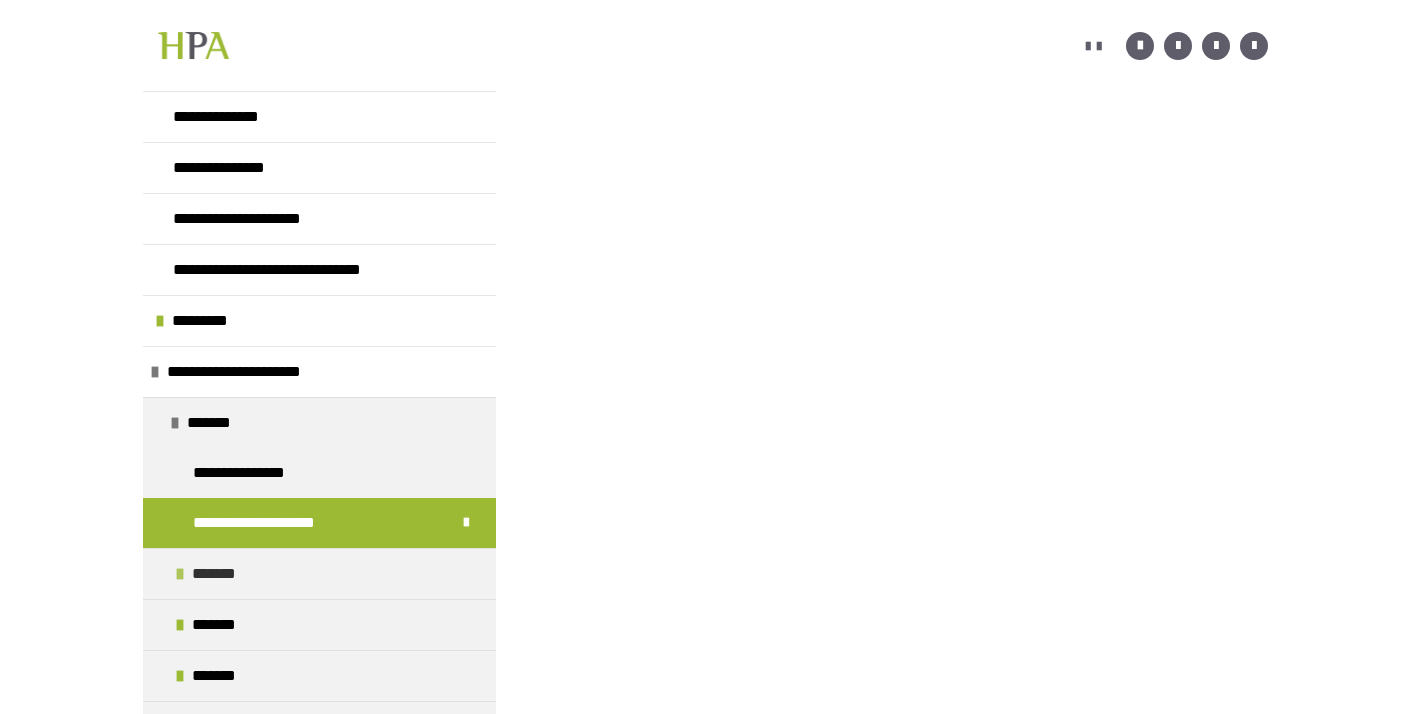 click on "*******" at bounding box center (319, 573) 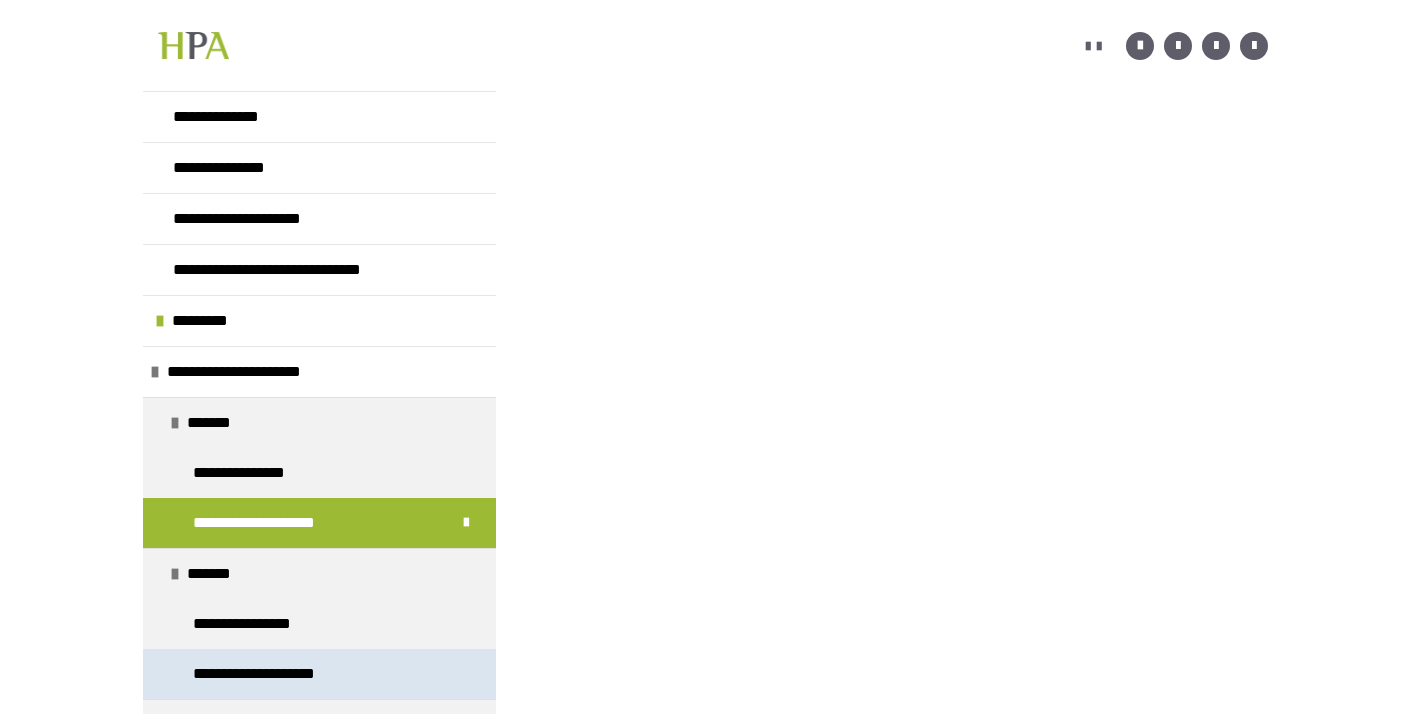 click on "**********" at bounding box center (275, 674) 